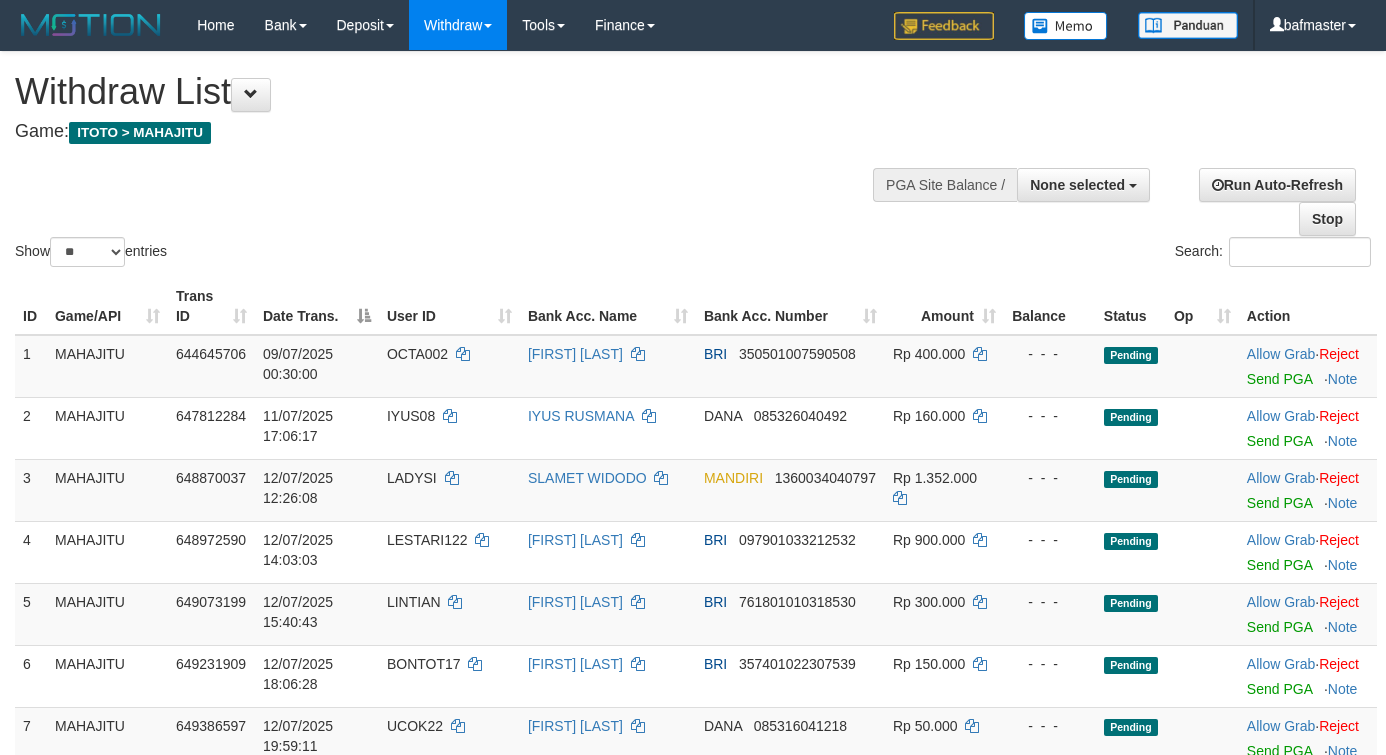 select 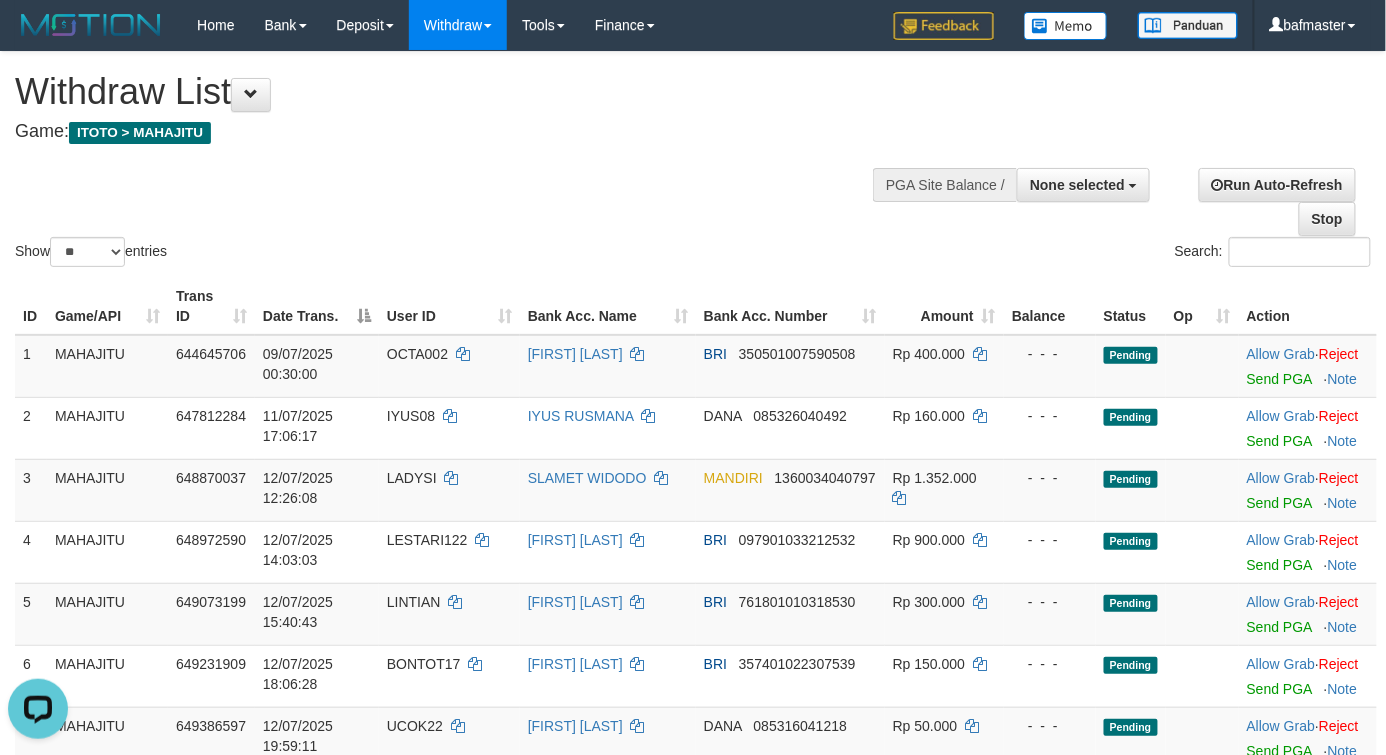 scroll, scrollTop: 0, scrollLeft: 0, axis: both 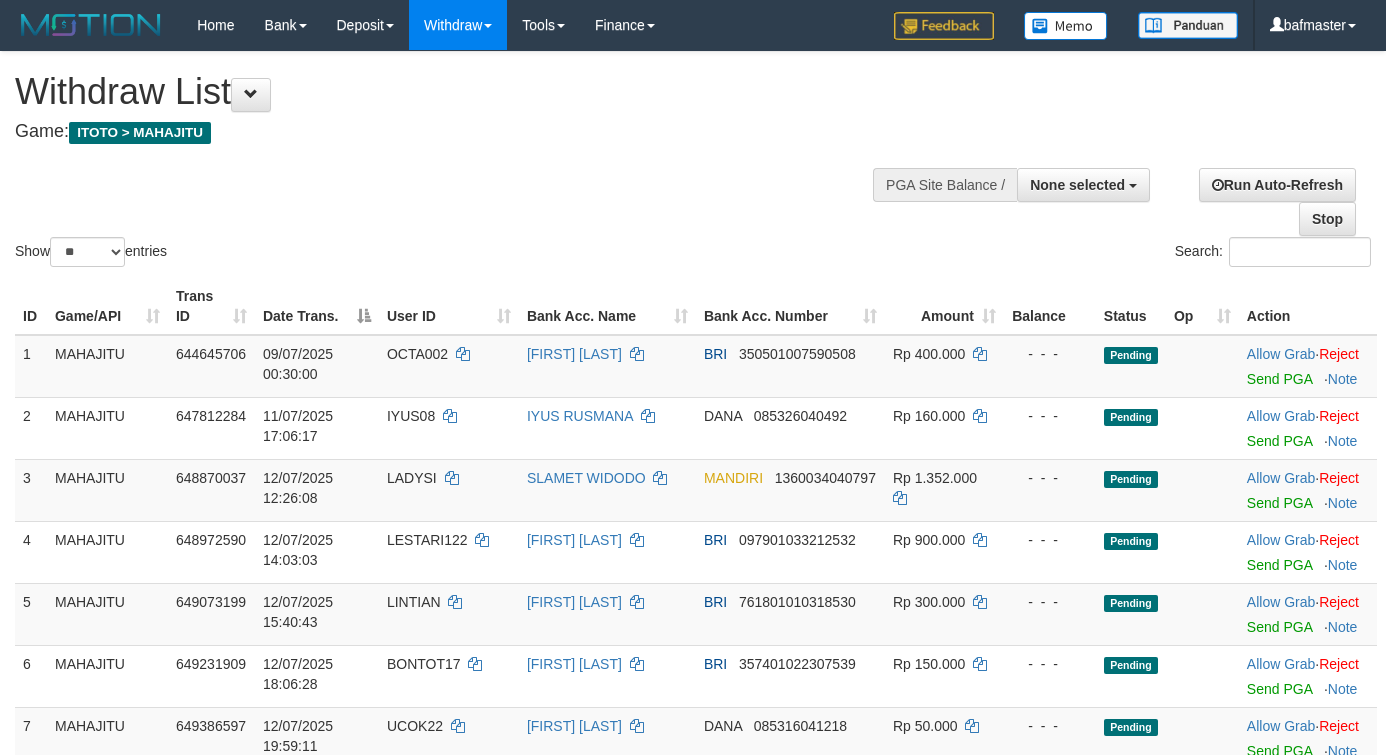 select 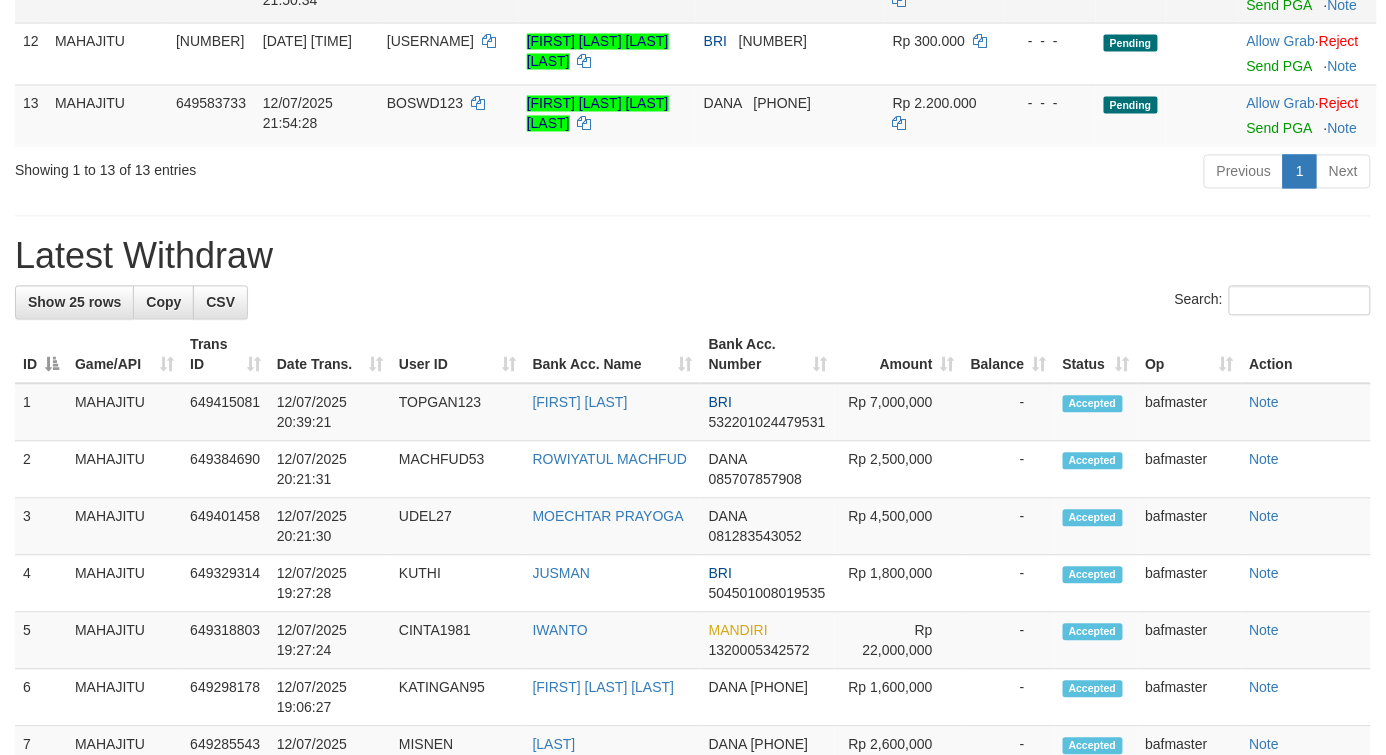 click on "Allow Grab   ·    Reject Send PGA     ·    Note" at bounding box center (1308, -8) 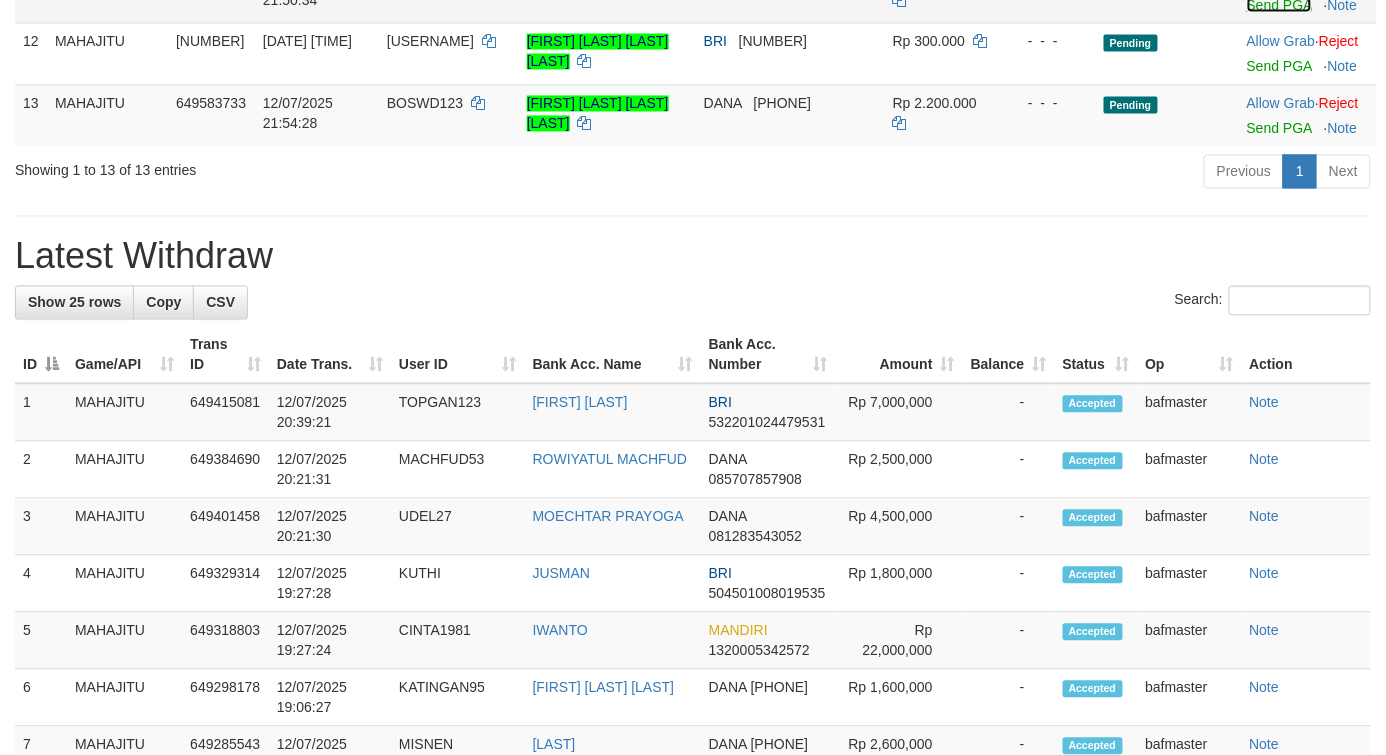 click on "Send PGA" at bounding box center (1279, 5) 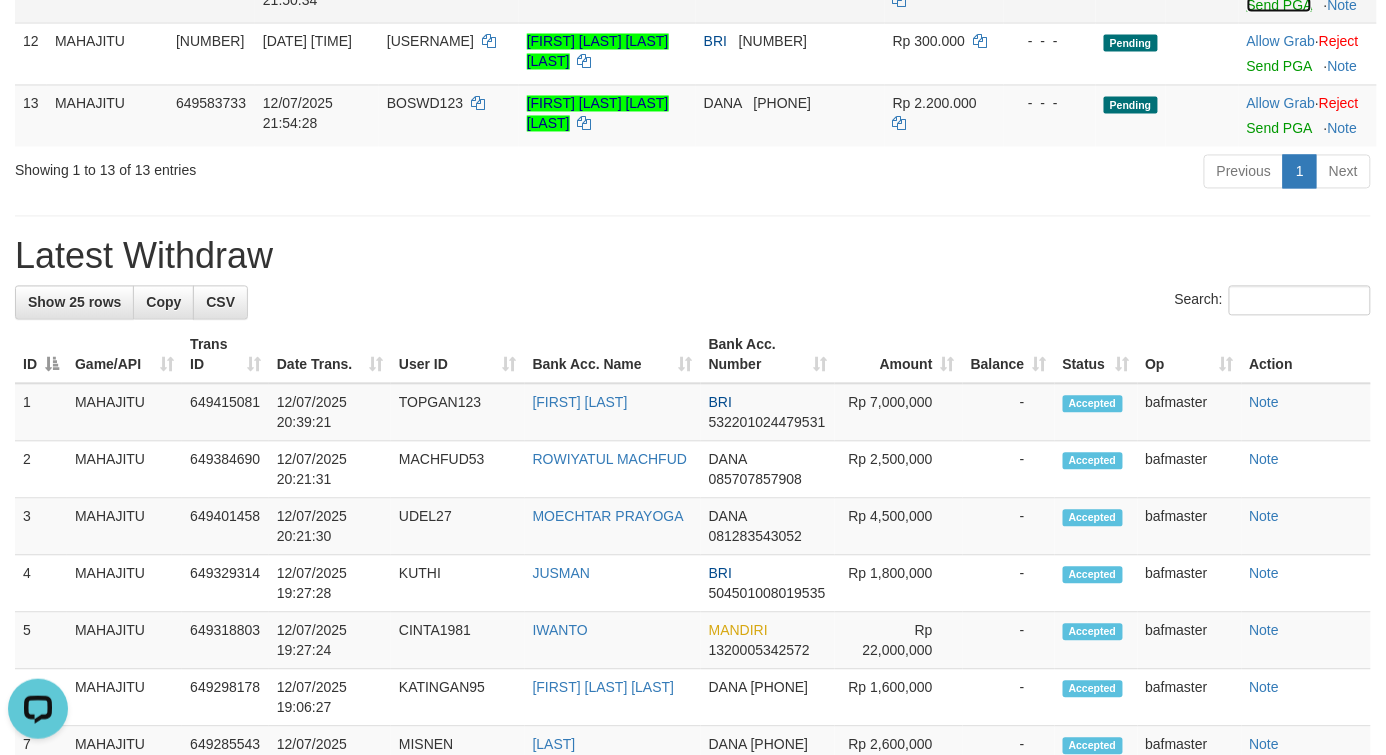 scroll, scrollTop: 0, scrollLeft: 0, axis: both 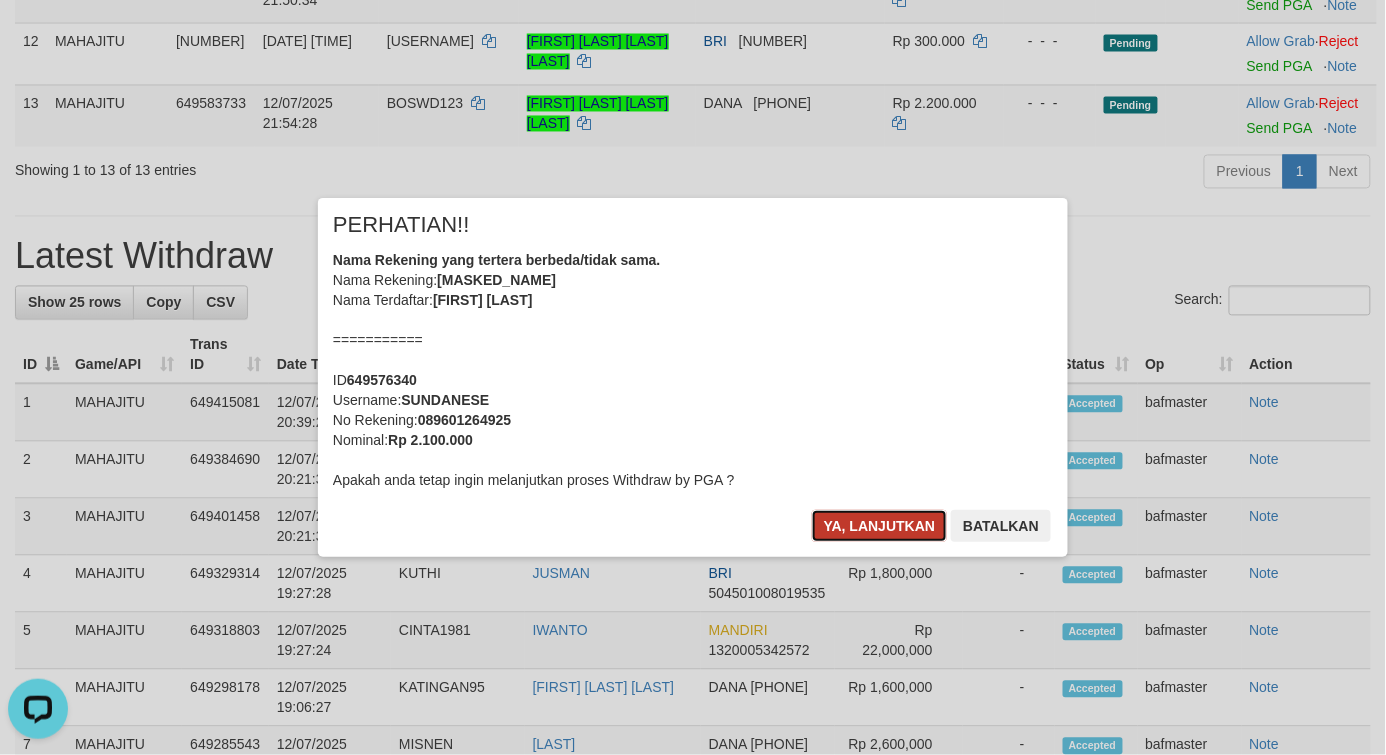 click on "Ya, lanjutkan" at bounding box center (880, 526) 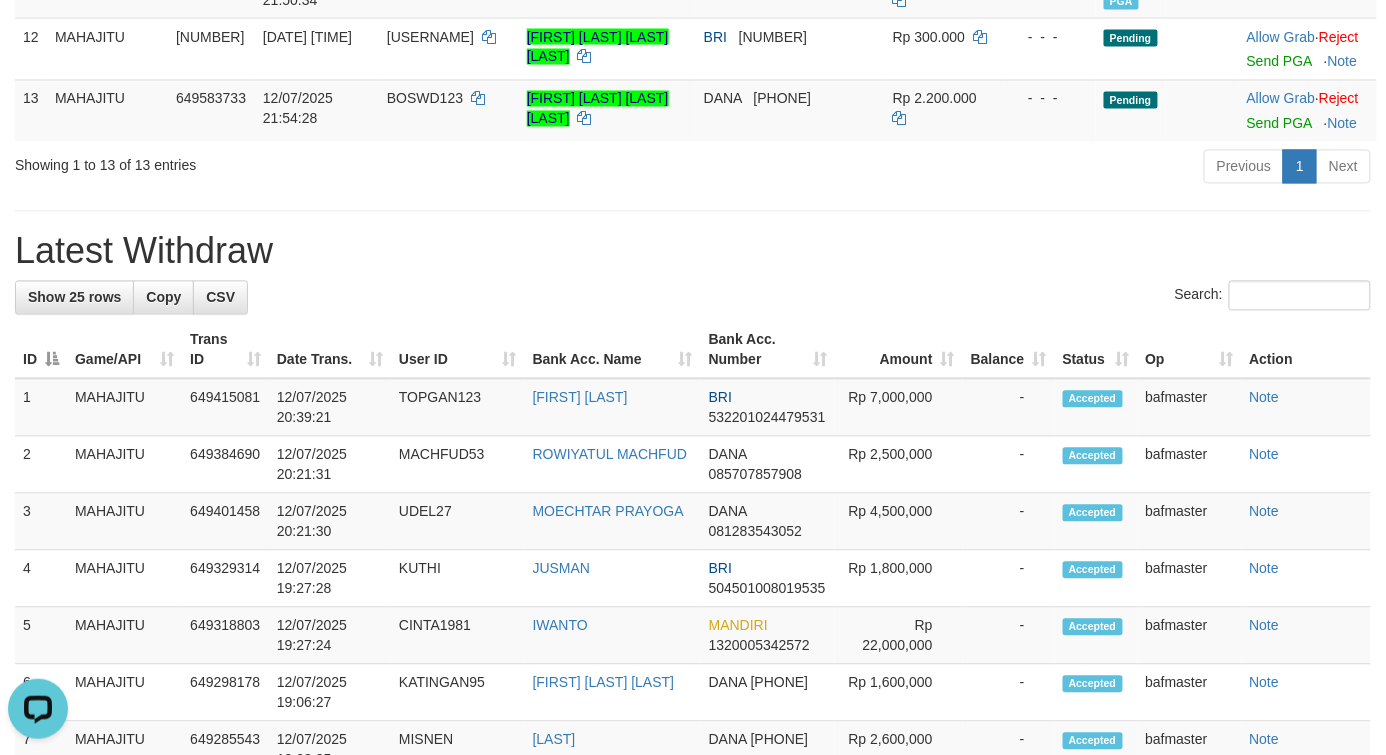 click on "Showing 1 to 13 of 13 entries" at bounding box center [289, 162] 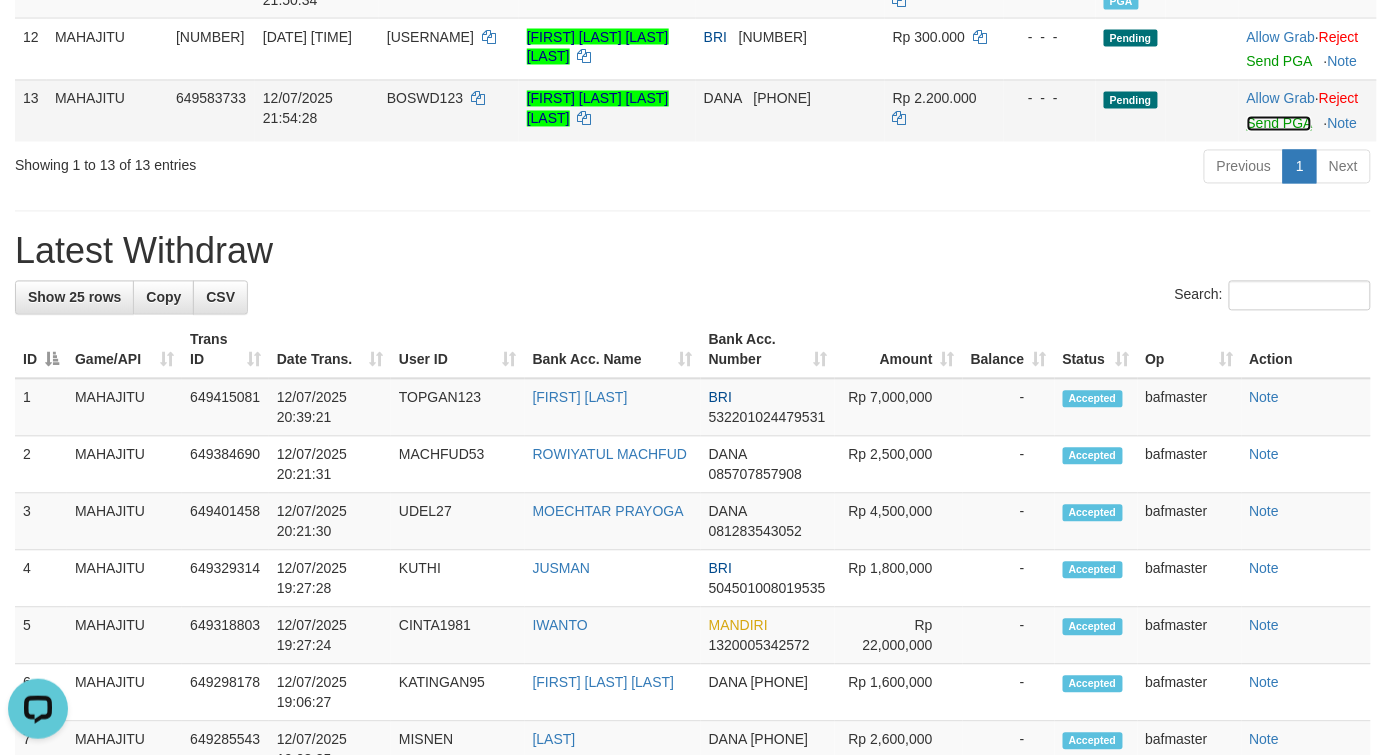 click on "Send PGA" at bounding box center (1279, 124) 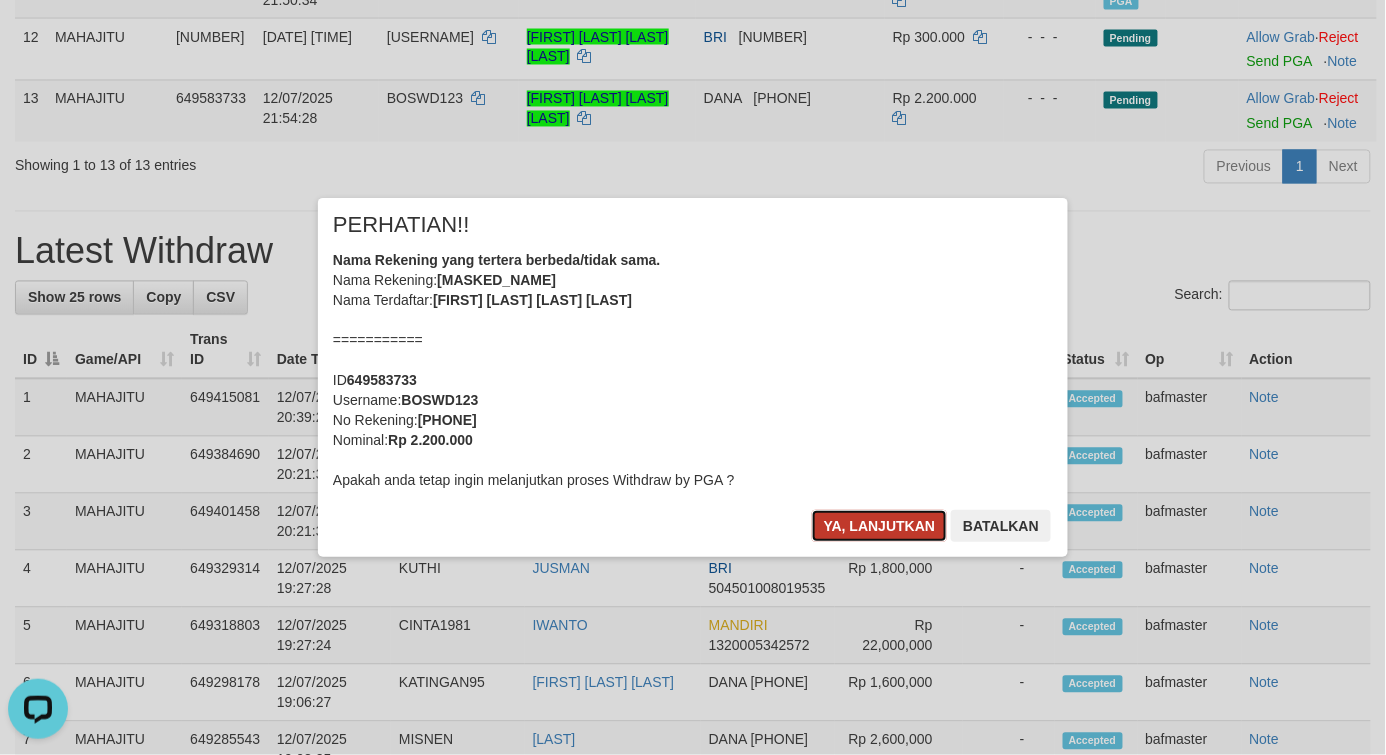 click on "Ya, lanjutkan" at bounding box center (880, 526) 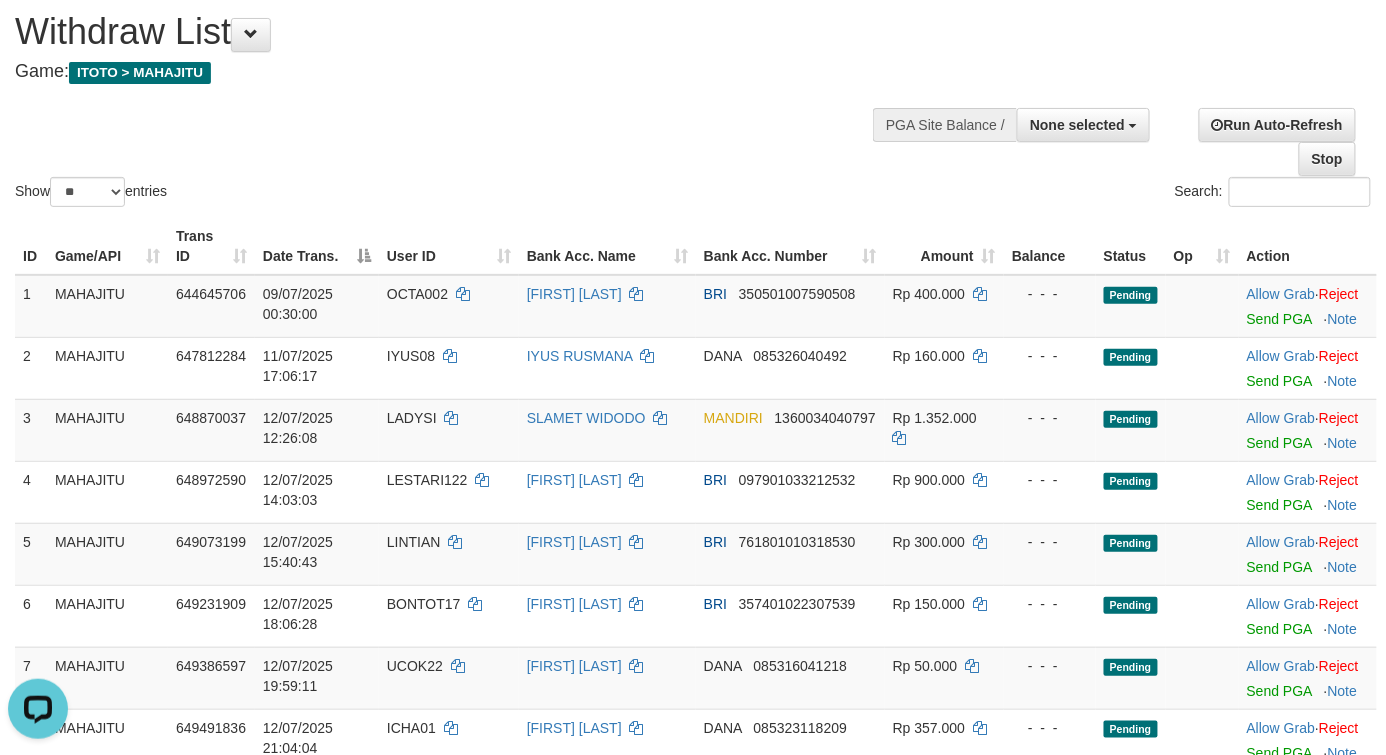 scroll, scrollTop: 0, scrollLeft: 0, axis: both 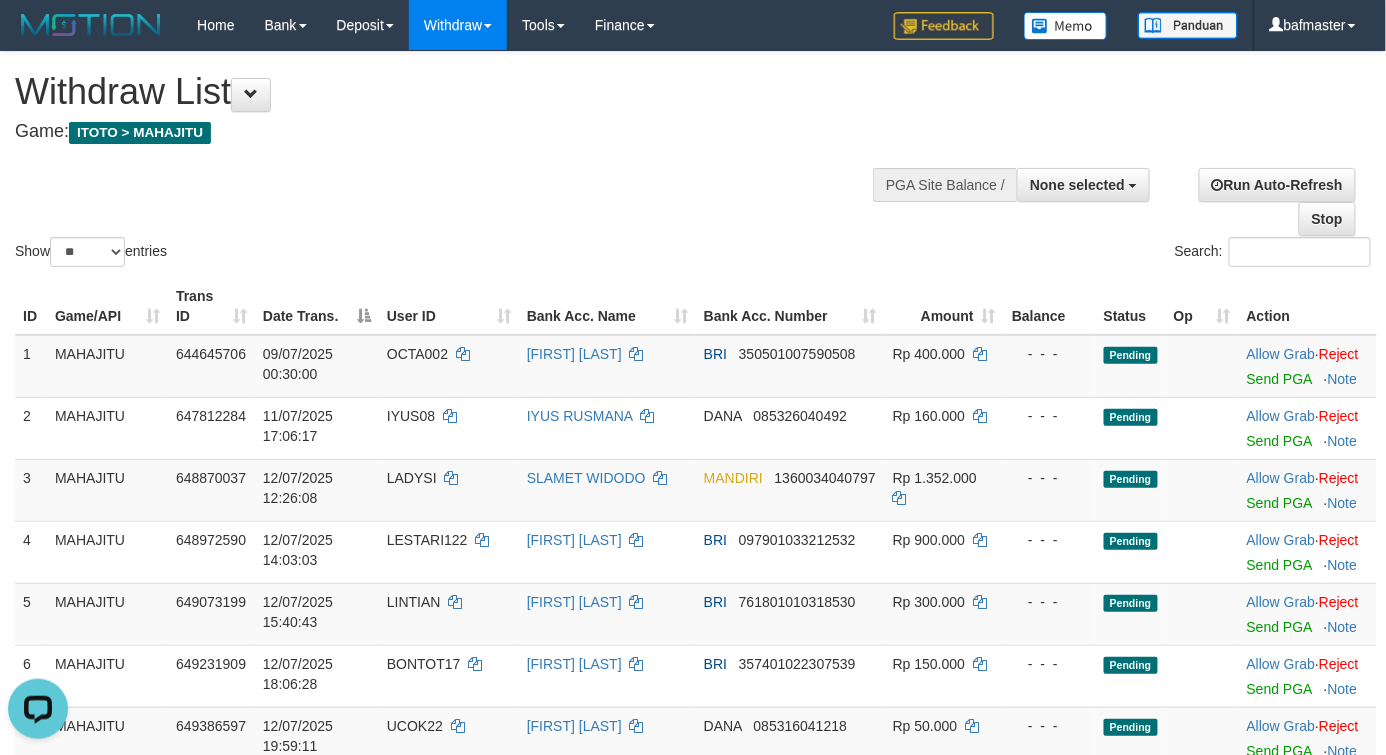 click on "Show  ** ** ** ***  entries Search:" at bounding box center (693, 161) 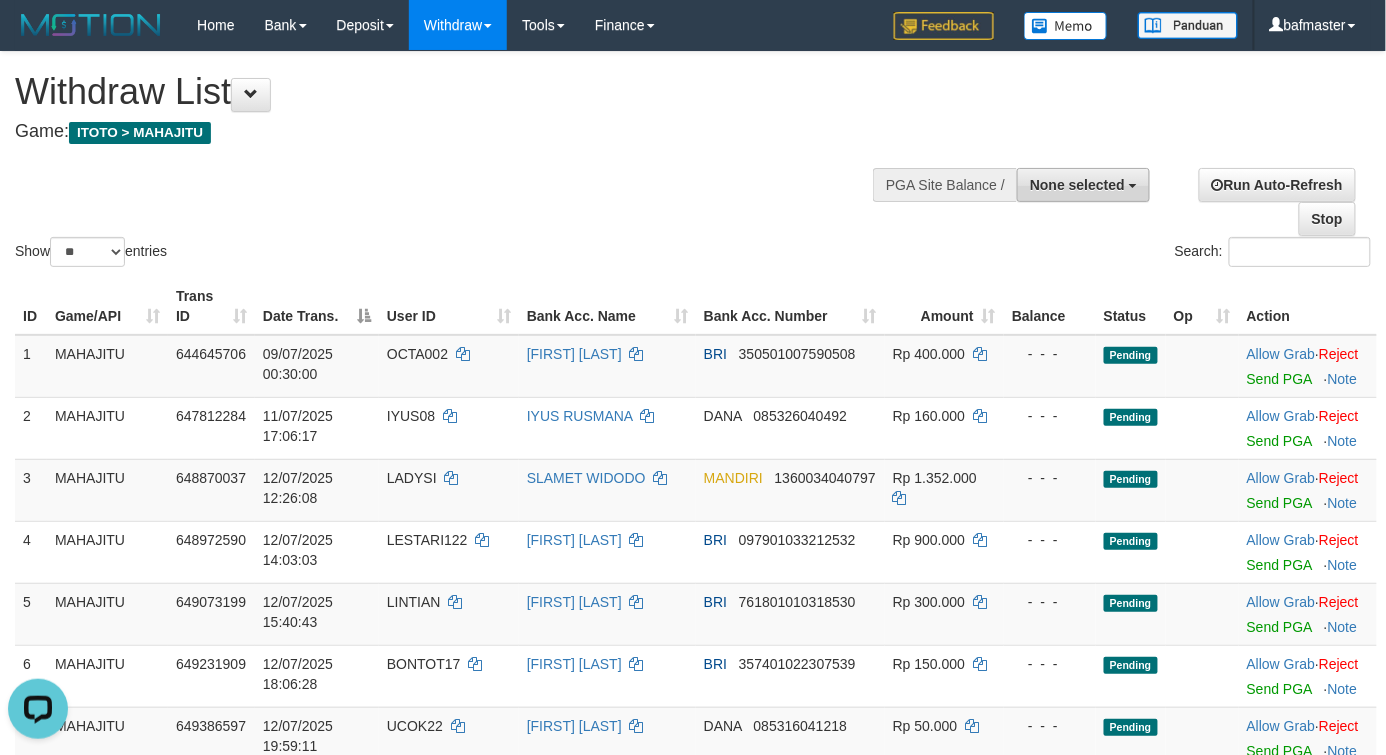 click on "None selected" at bounding box center [1077, 185] 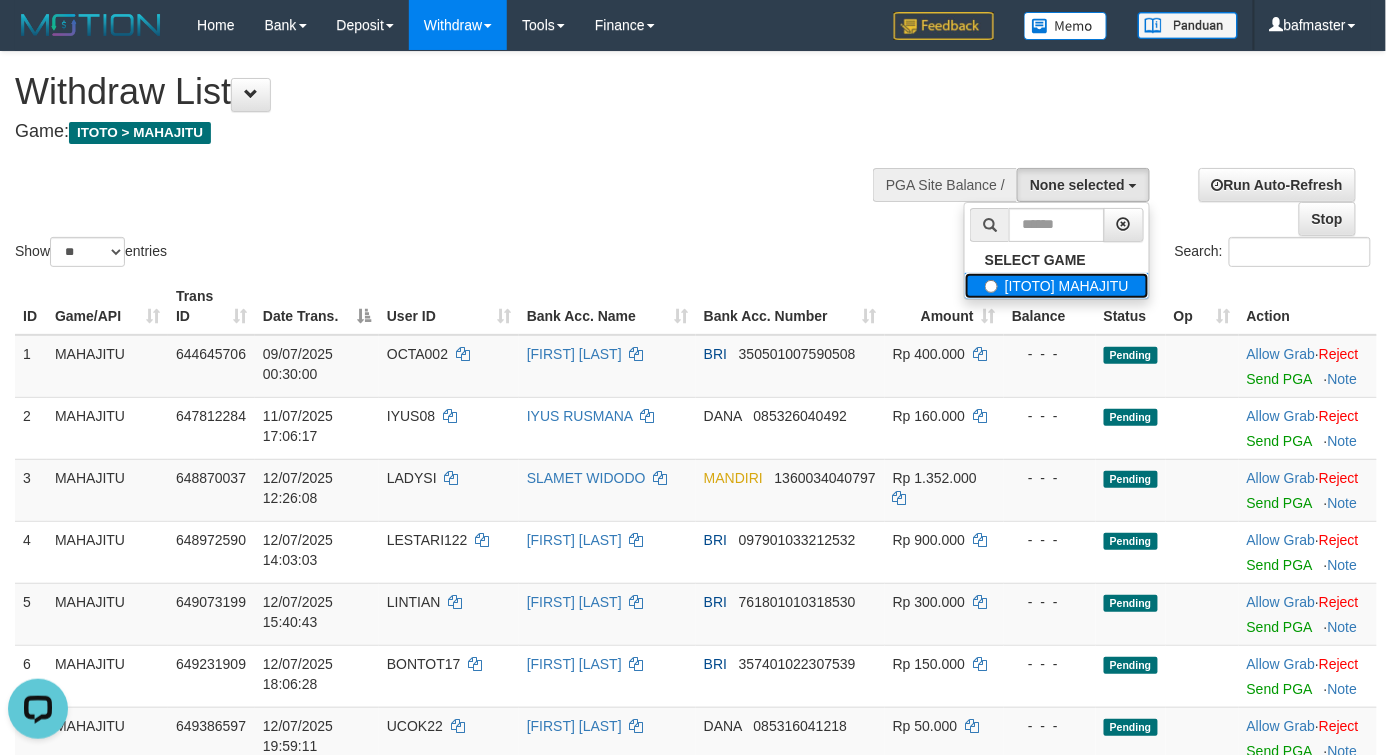 click on "[ITOTO] MAHAJITU" at bounding box center [1057, 286] 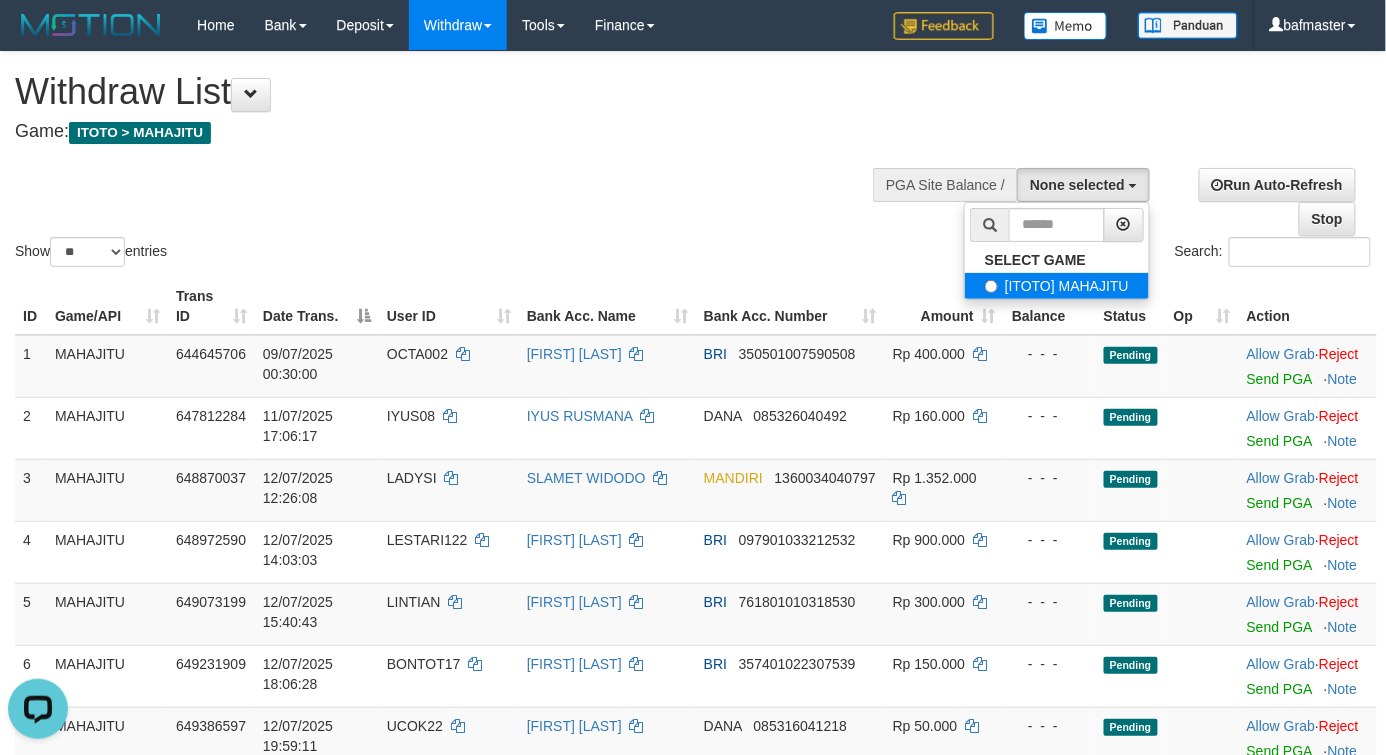 select on "***" 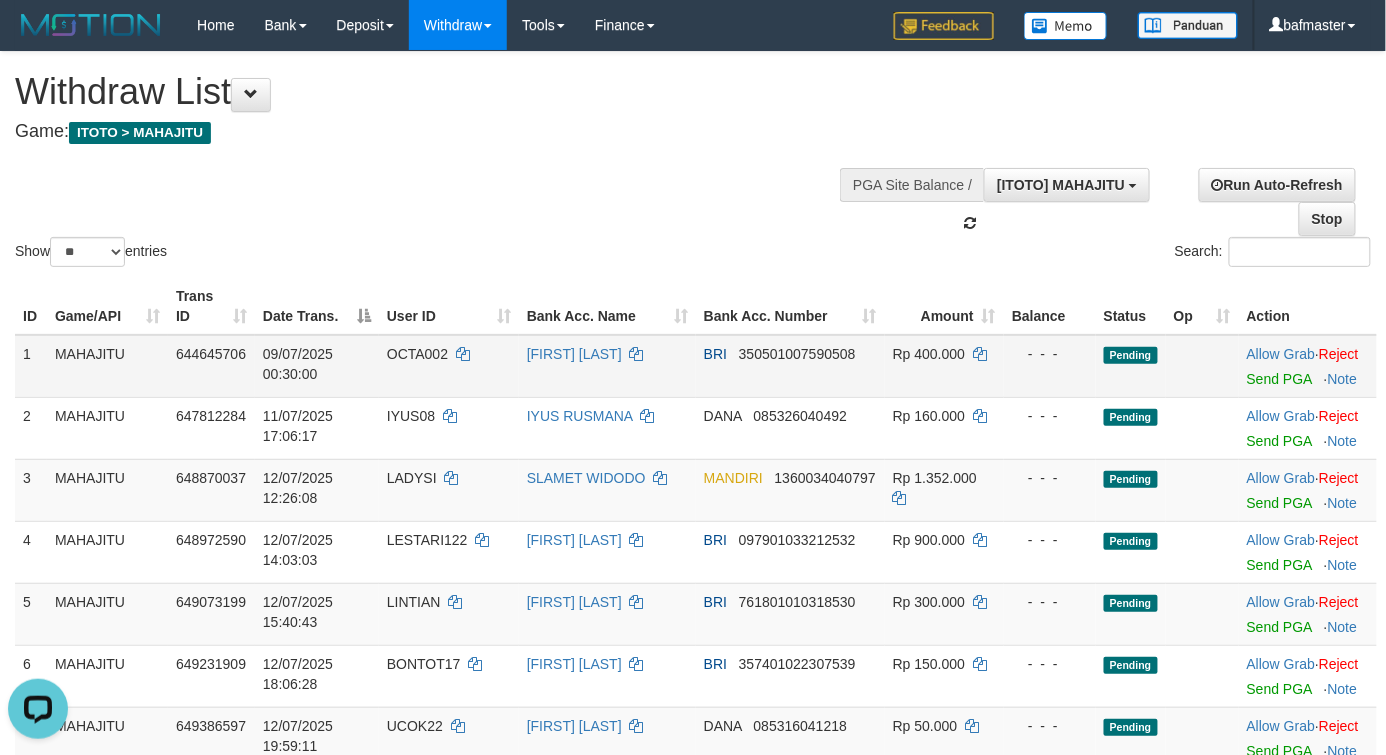 scroll, scrollTop: 17, scrollLeft: 0, axis: vertical 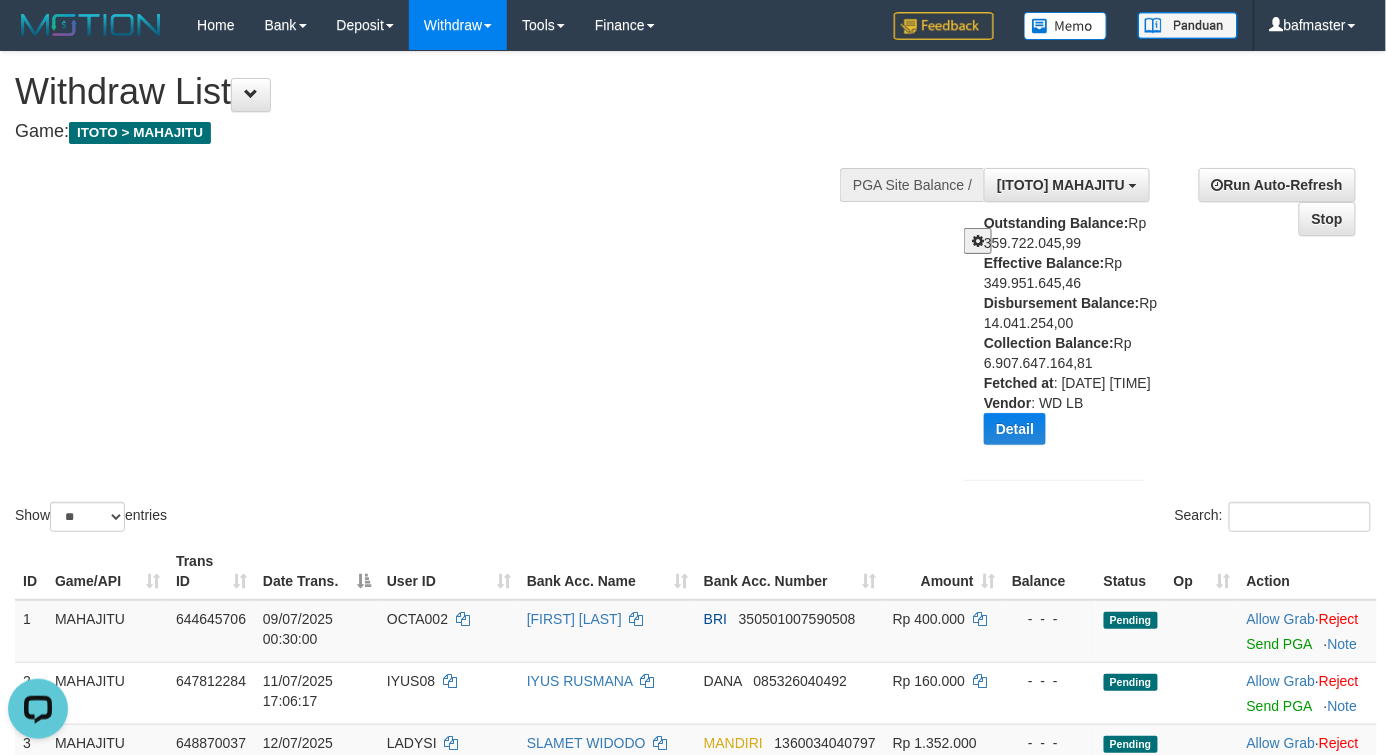 click on "Show  ** ** ** ***  entries Search:" at bounding box center [693, 294] 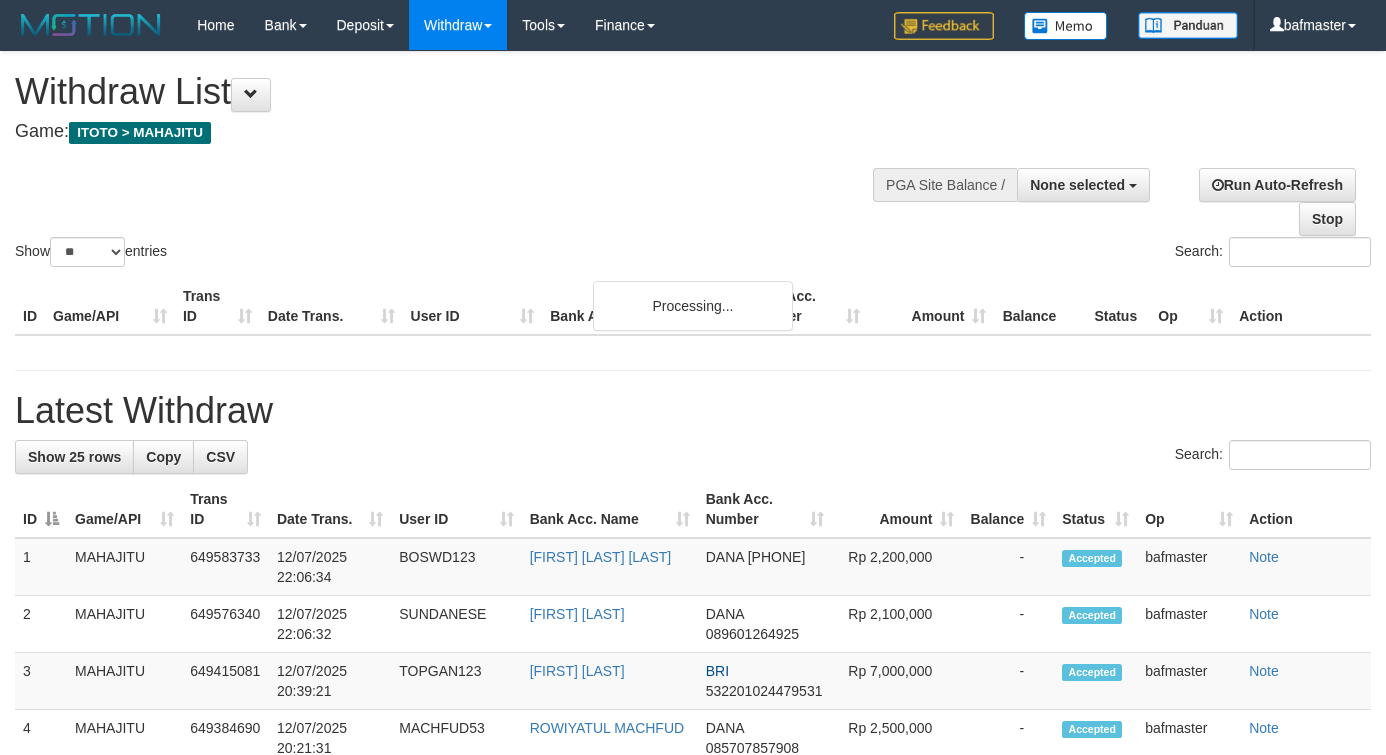 select 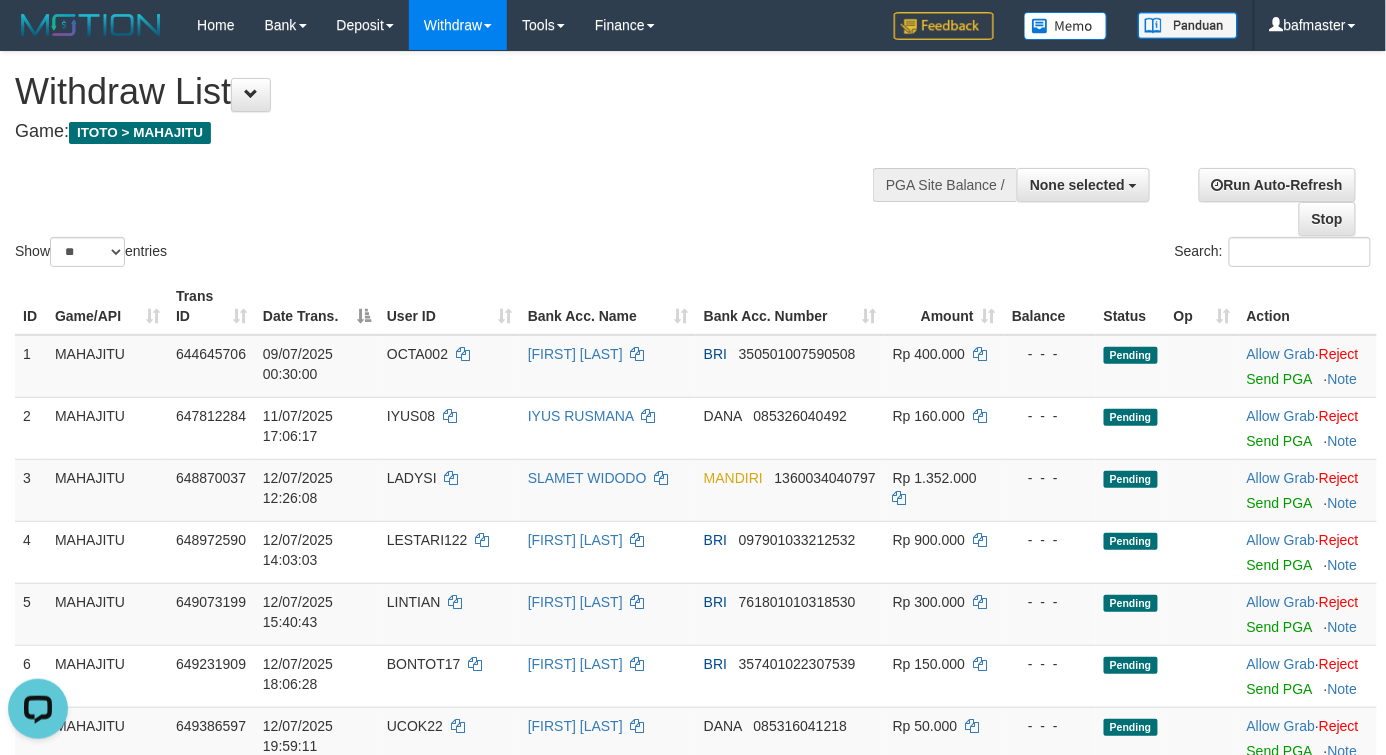 scroll, scrollTop: 0, scrollLeft: 0, axis: both 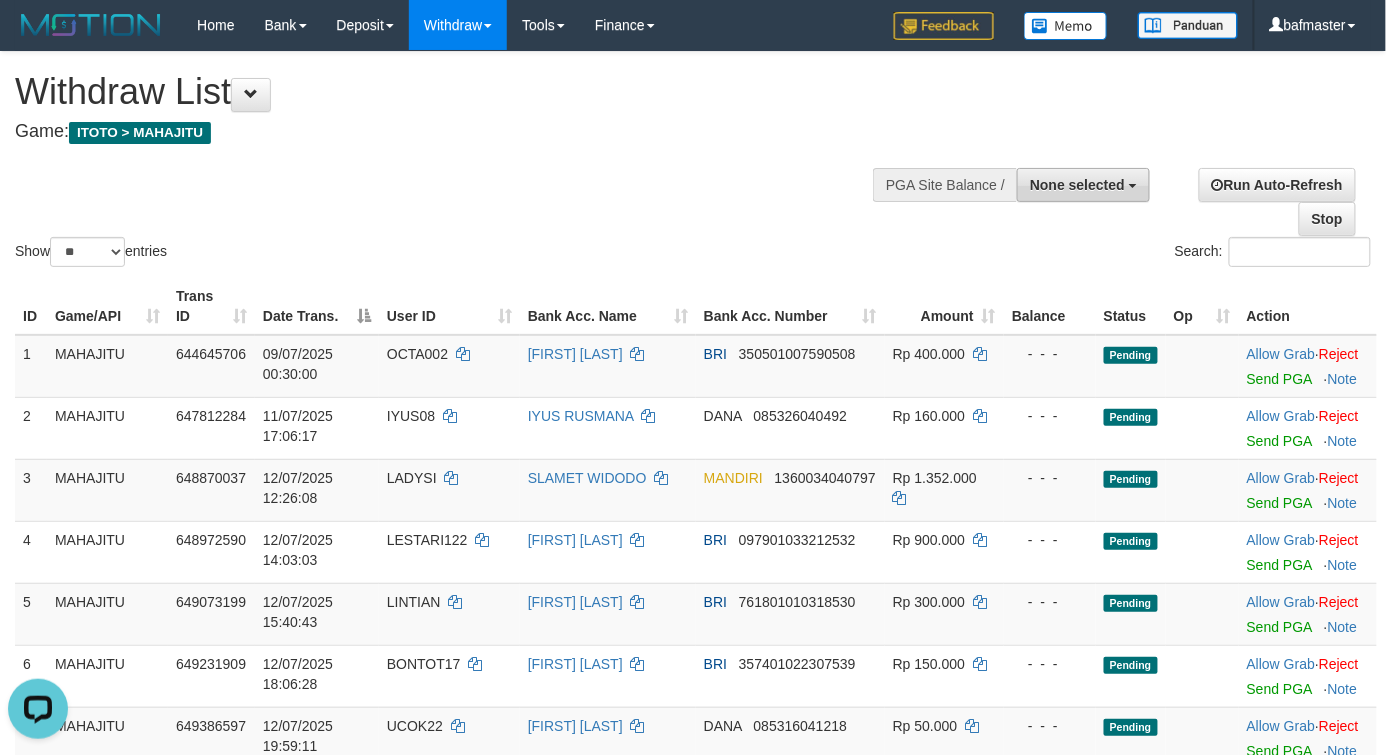click on "None selected" at bounding box center [1083, 185] 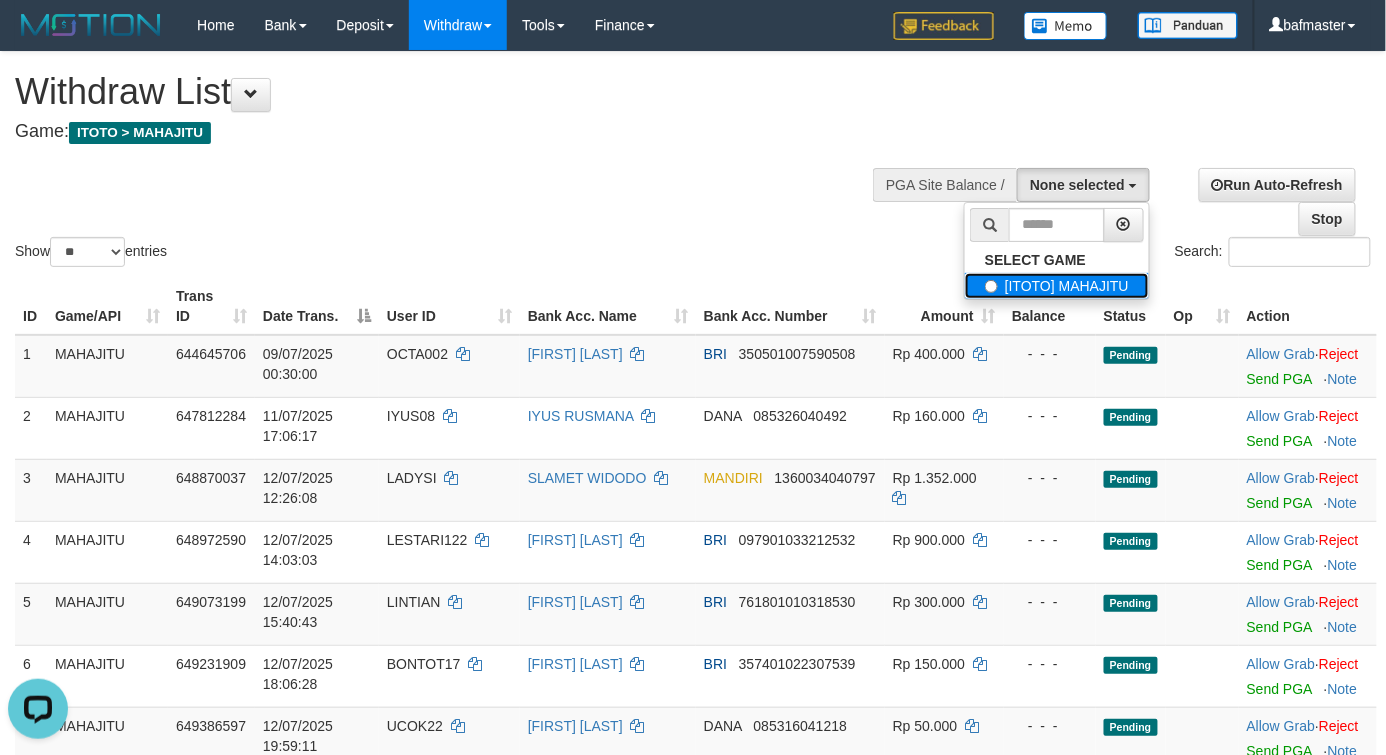 click on "[ITOTO] MAHAJITU" at bounding box center [1057, 286] 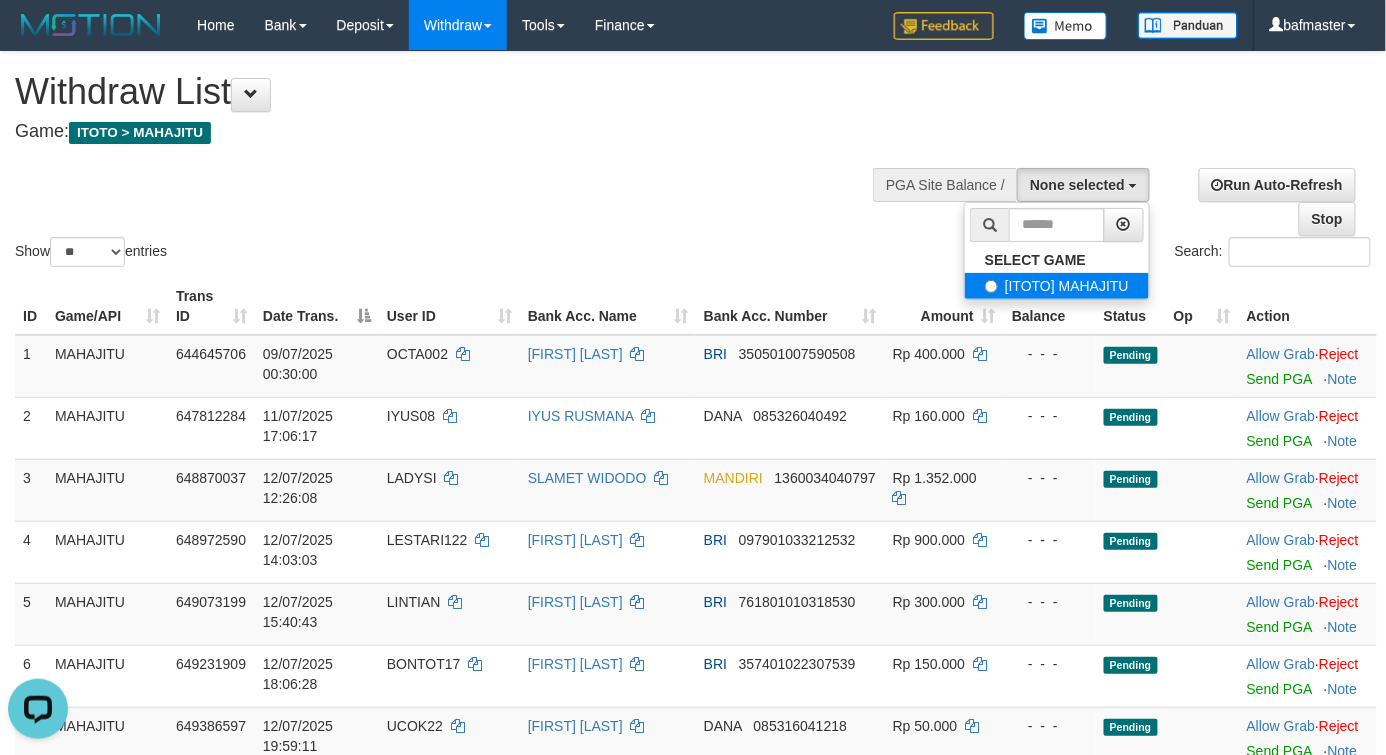 select on "***" 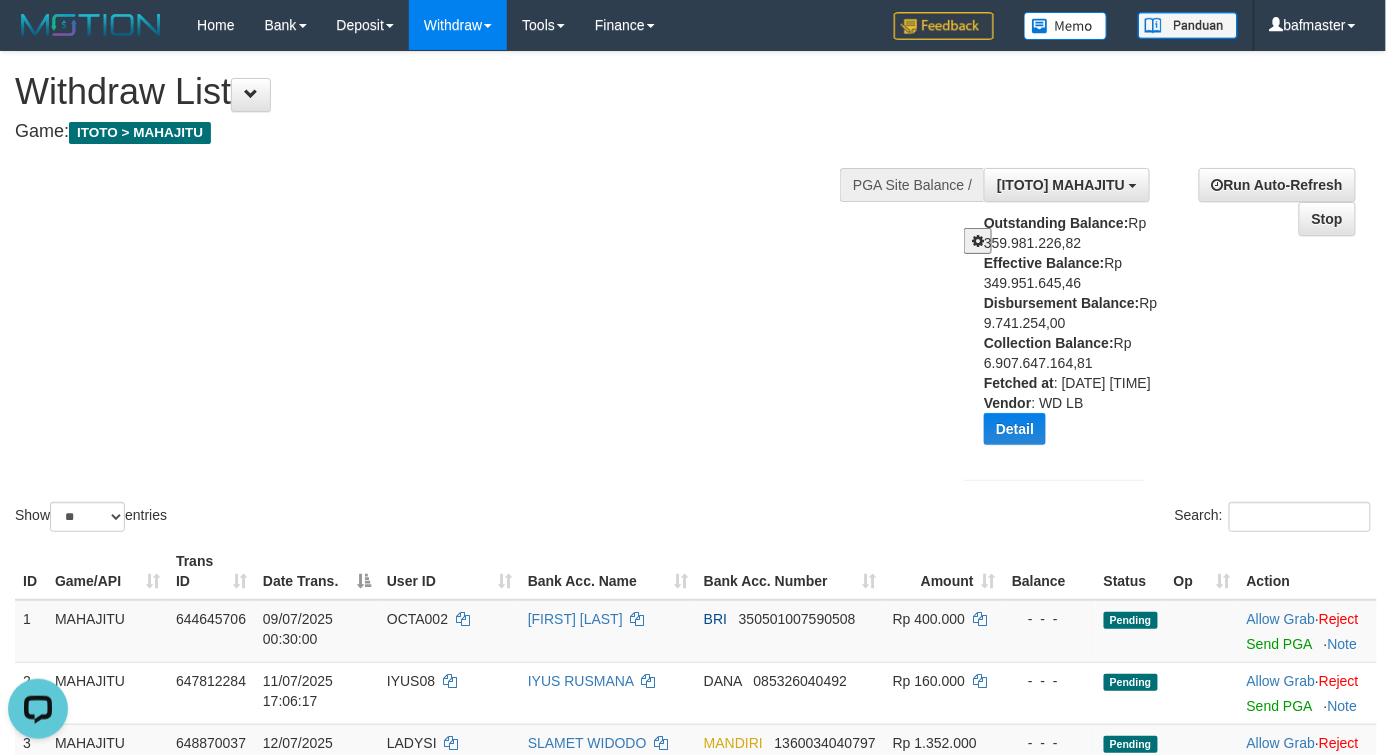 drag, startPoint x: 266, startPoint y: 300, endPoint x: 288, endPoint y: 315, distance: 26.627054 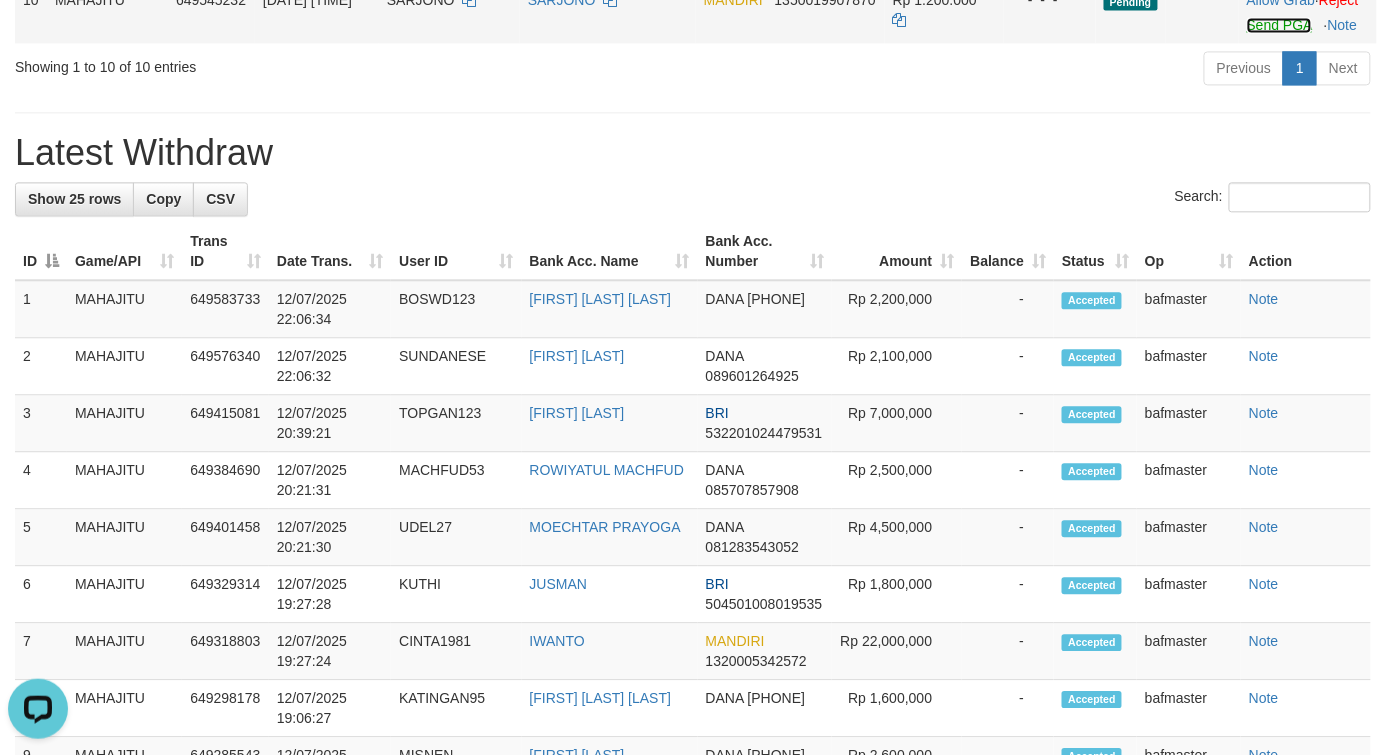 click on "Send PGA" at bounding box center [1279, 25] 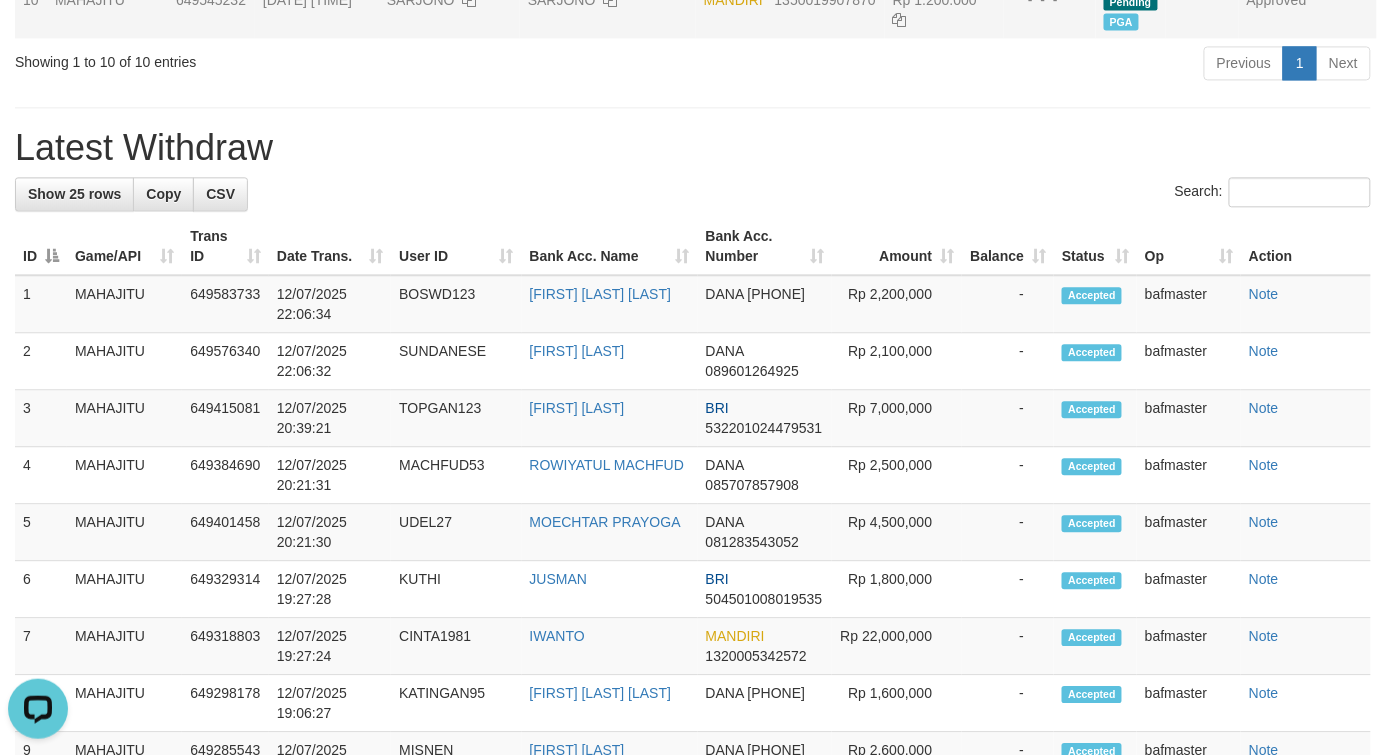click on "ICHA01" at bounding box center [449, -112] 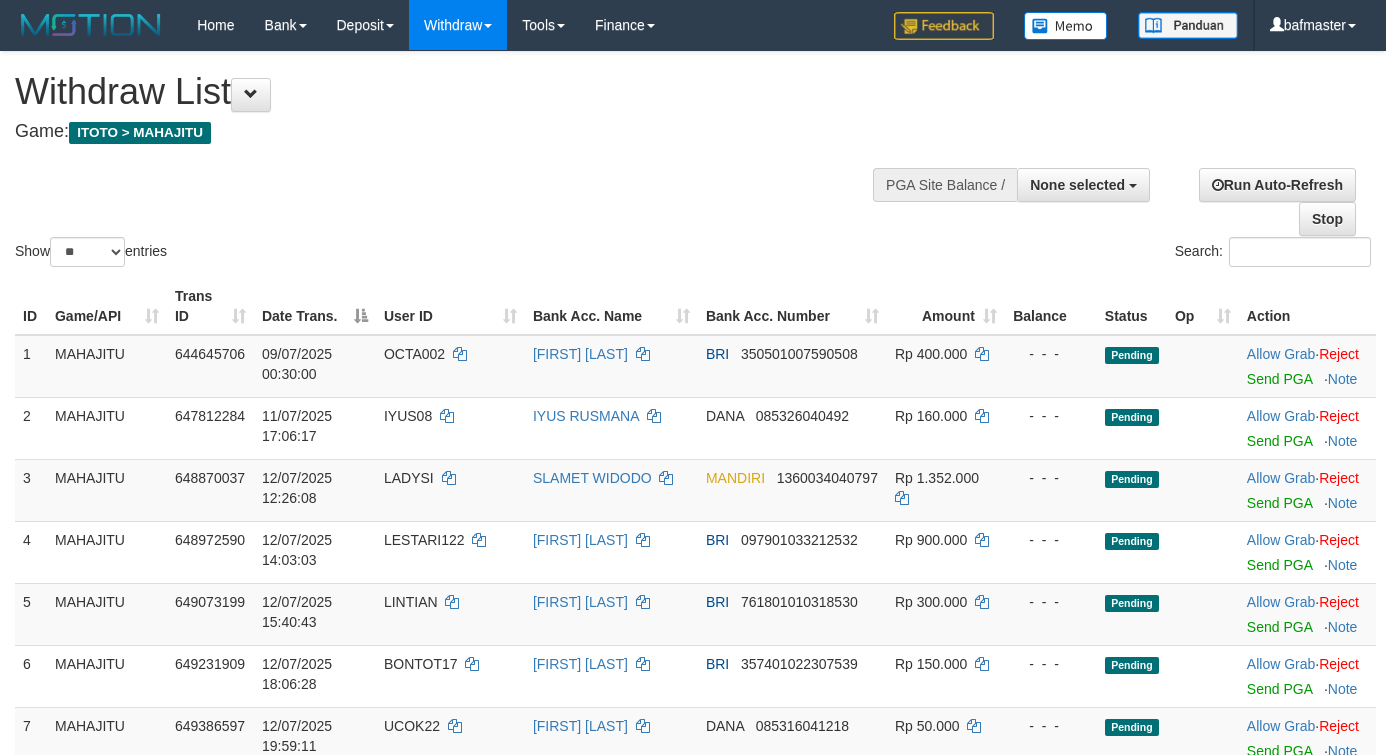 select 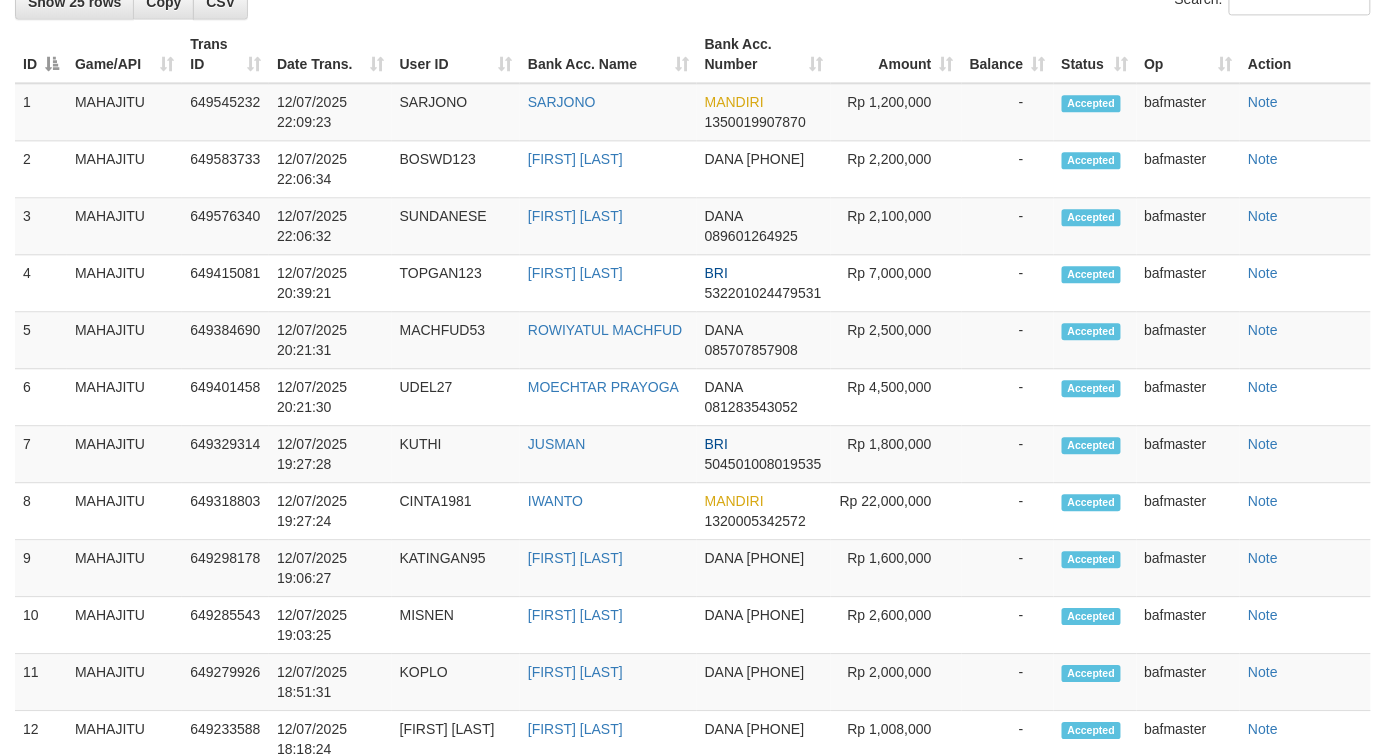scroll, scrollTop: 1177, scrollLeft: 0, axis: vertical 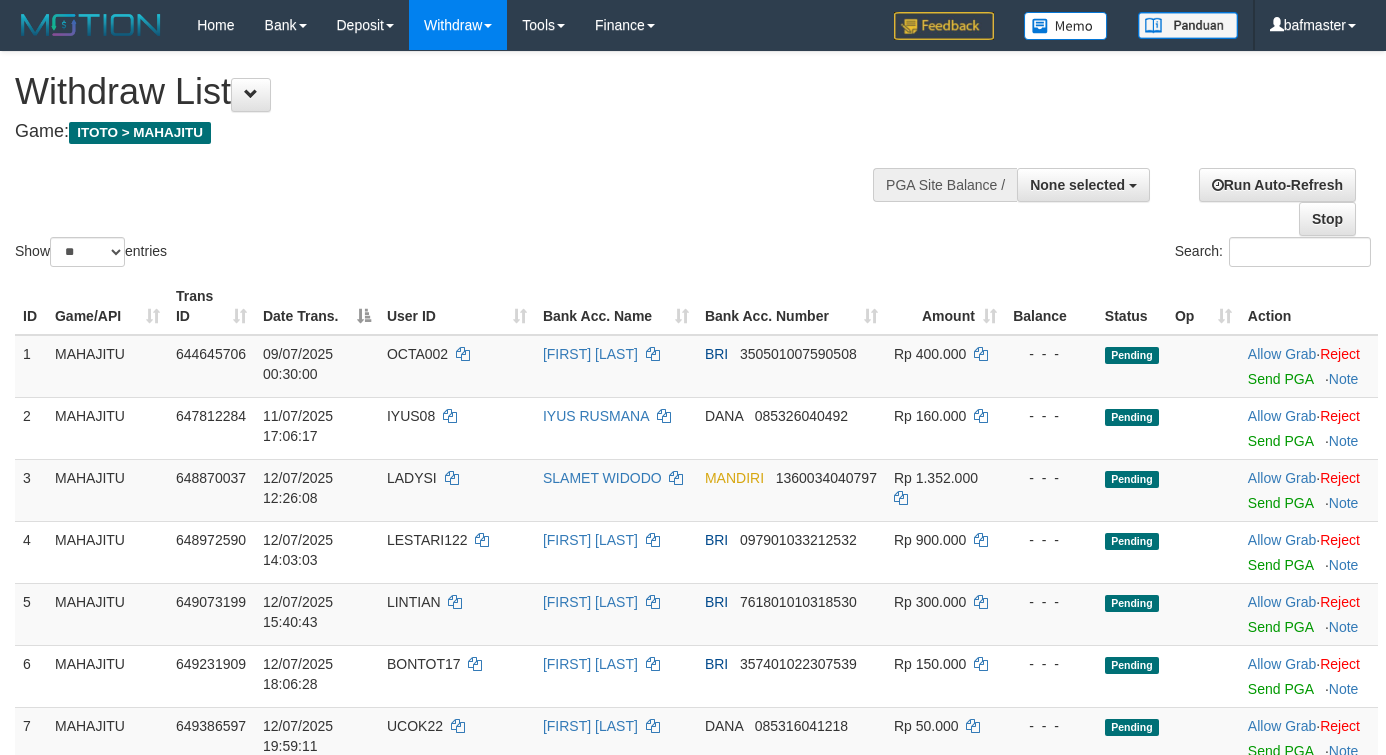 select 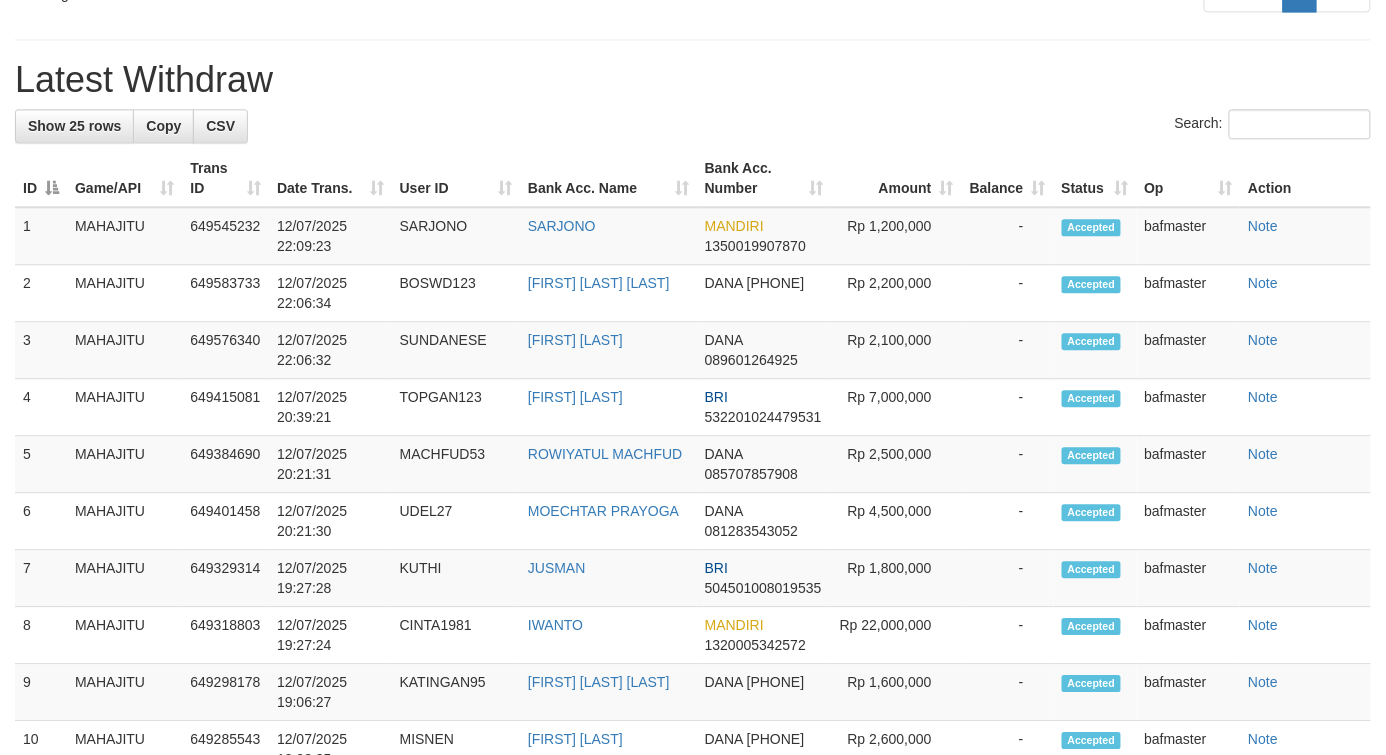 scroll, scrollTop: 1177, scrollLeft: 0, axis: vertical 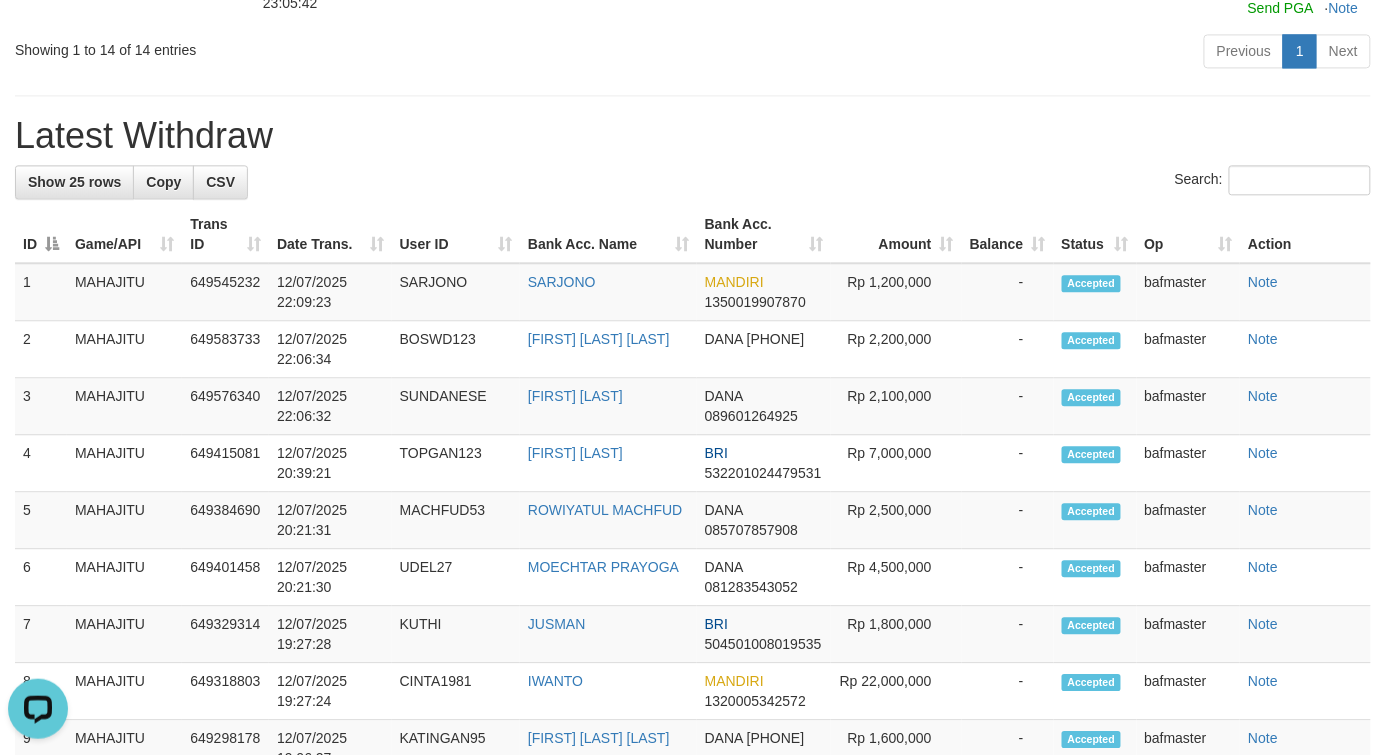 click on "Send PGA" at bounding box center [1280, -178] 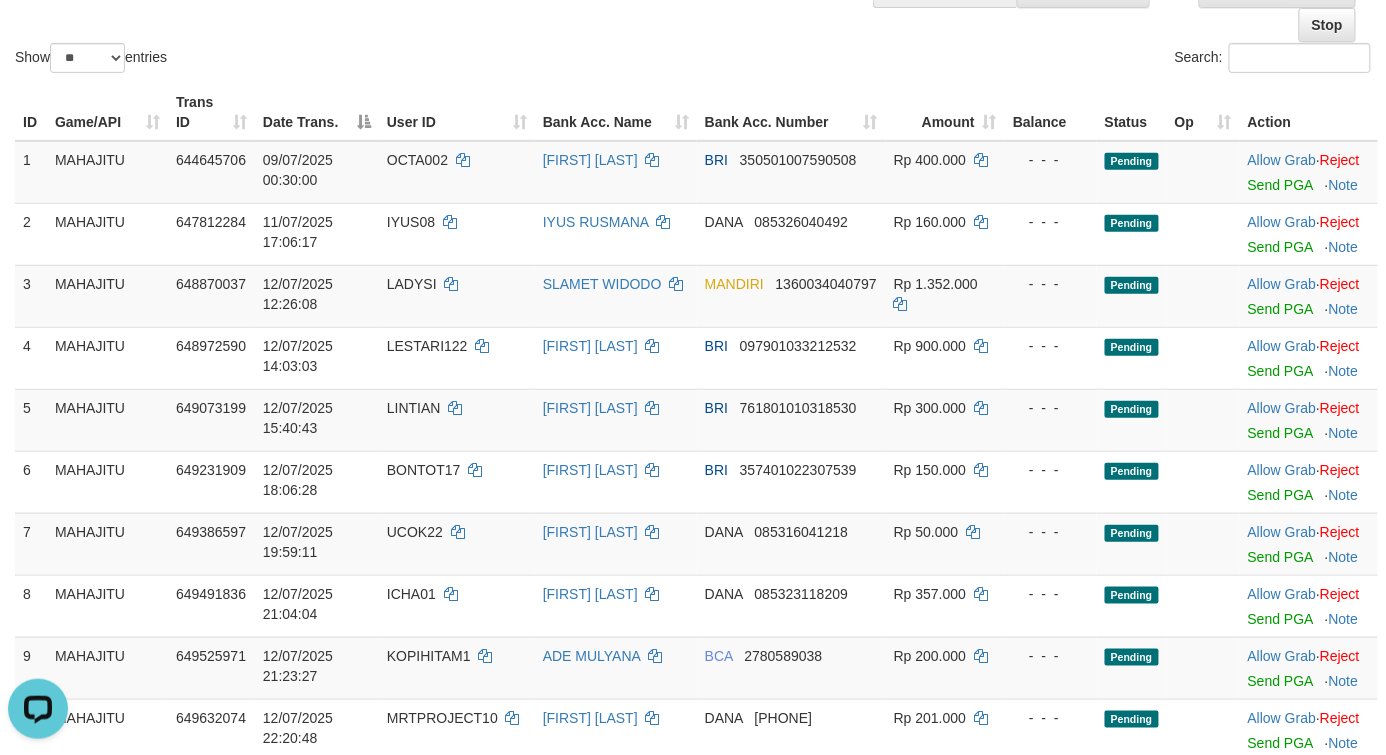 scroll, scrollTop: 66, scrollLeft: 0, axis: vertical 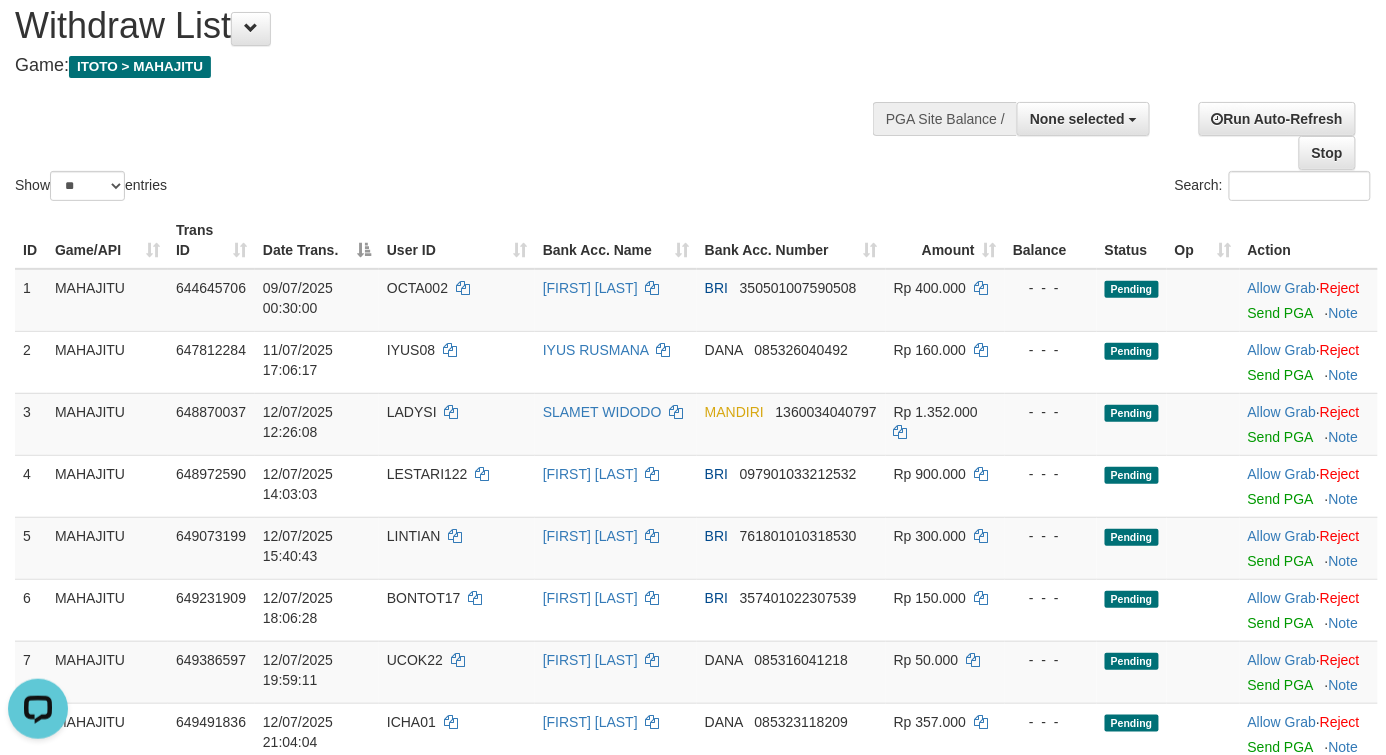 drag, startPoint x: 377, startPoint y: 98, endPoint x: 388, endPoint y: 101, distance: 11.401754 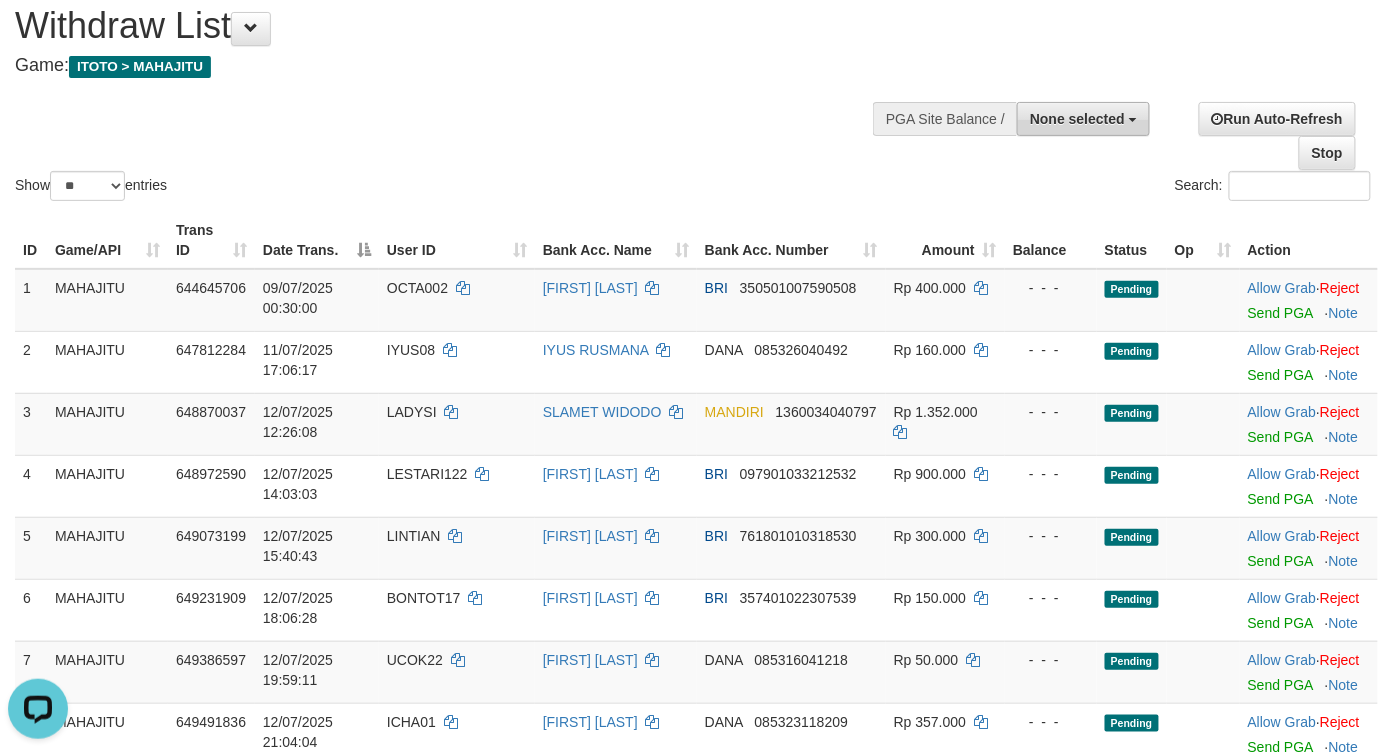 click on "None selected" at bounding box center [1077, 119] 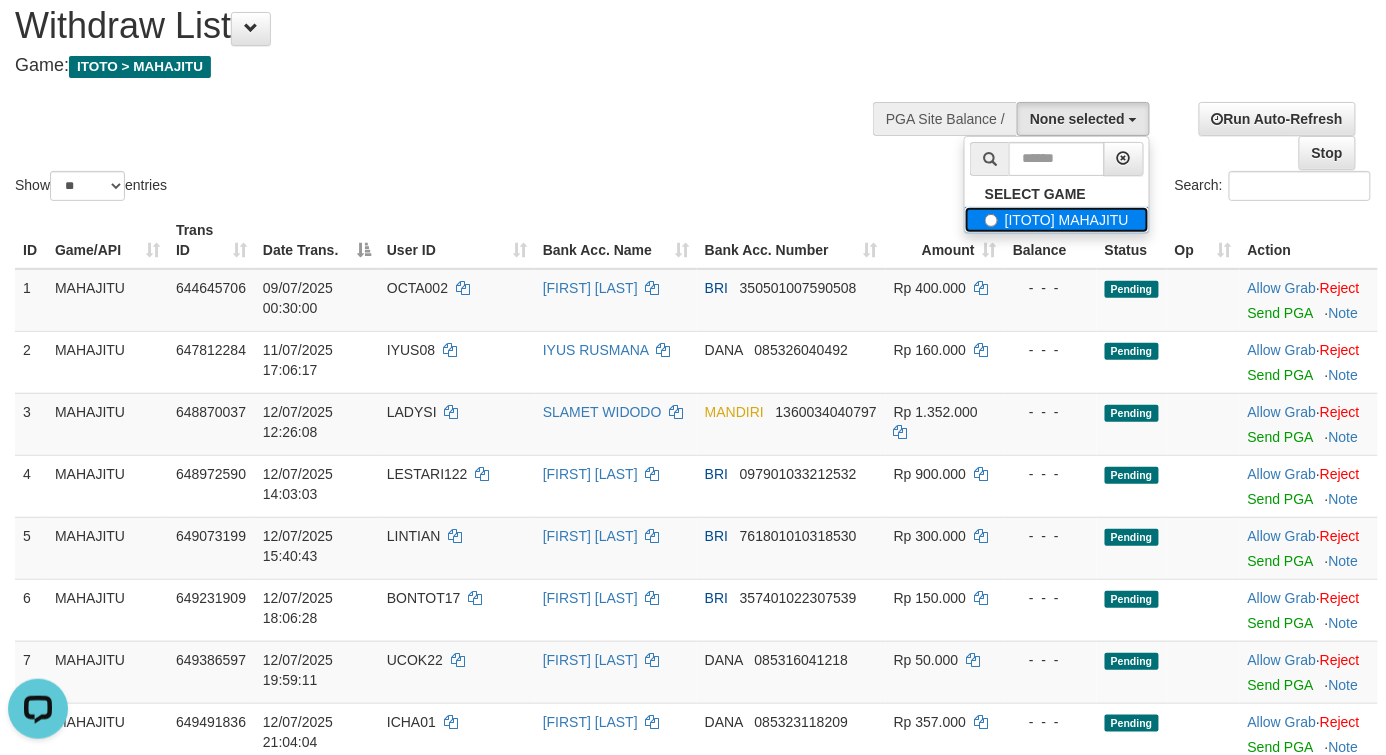 click on "[ITOTO] MAHAJITU" at bounding box center (1057, 220) 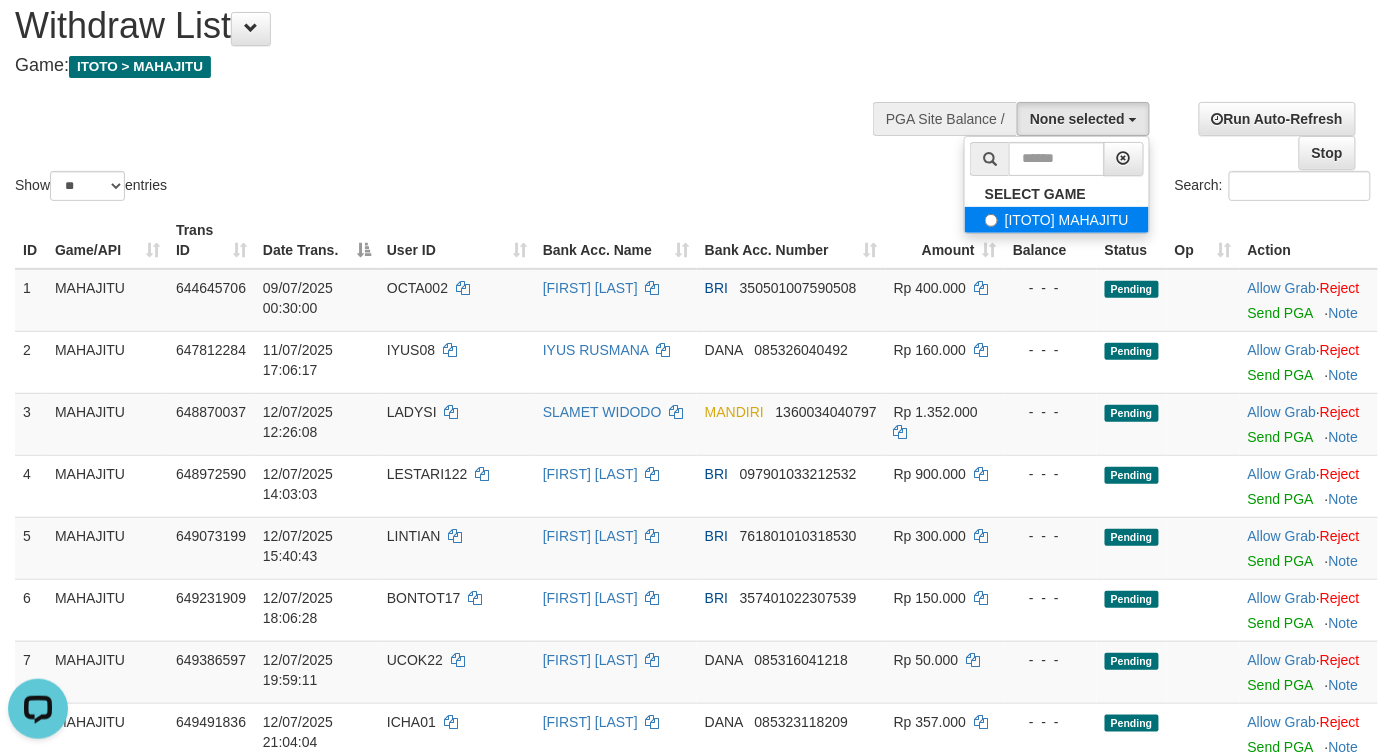 select on "***" 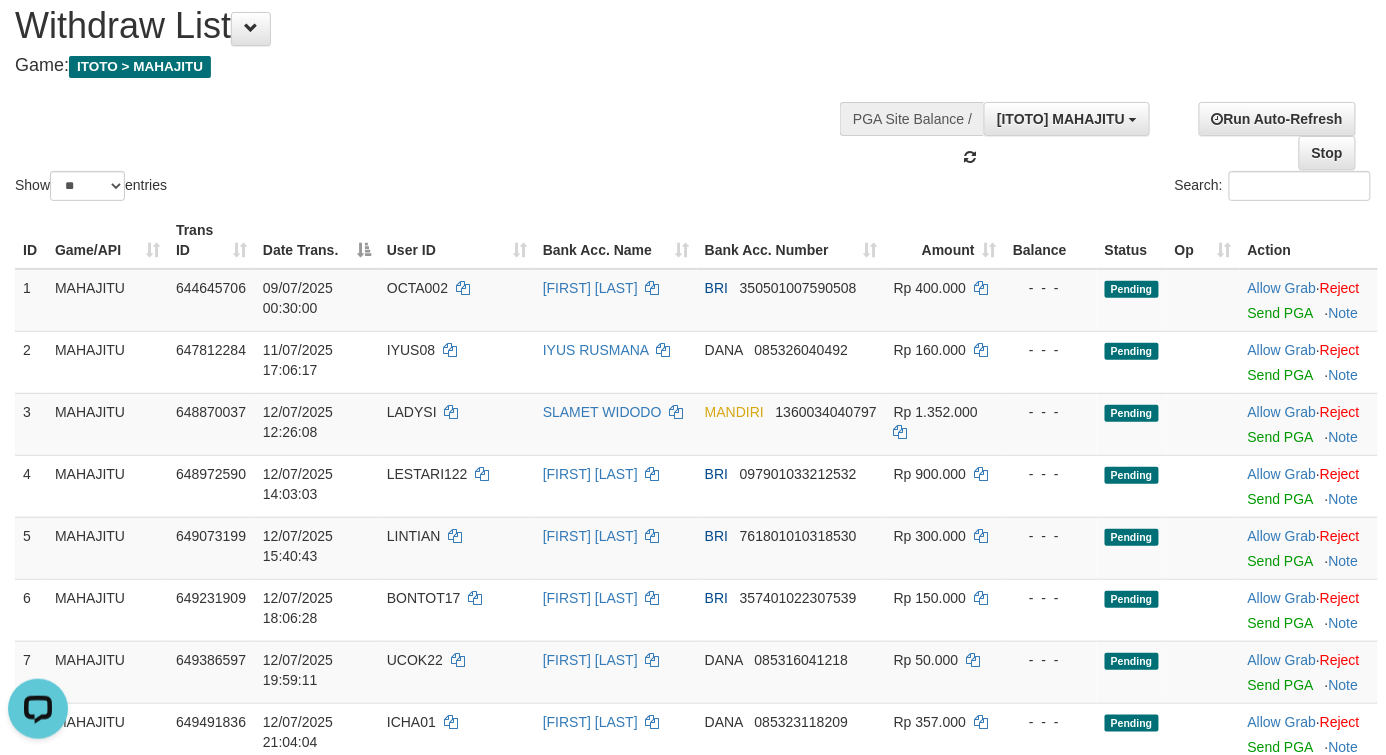scroll, scrollTop: 17, scrollLeft: 0, axis: vertical 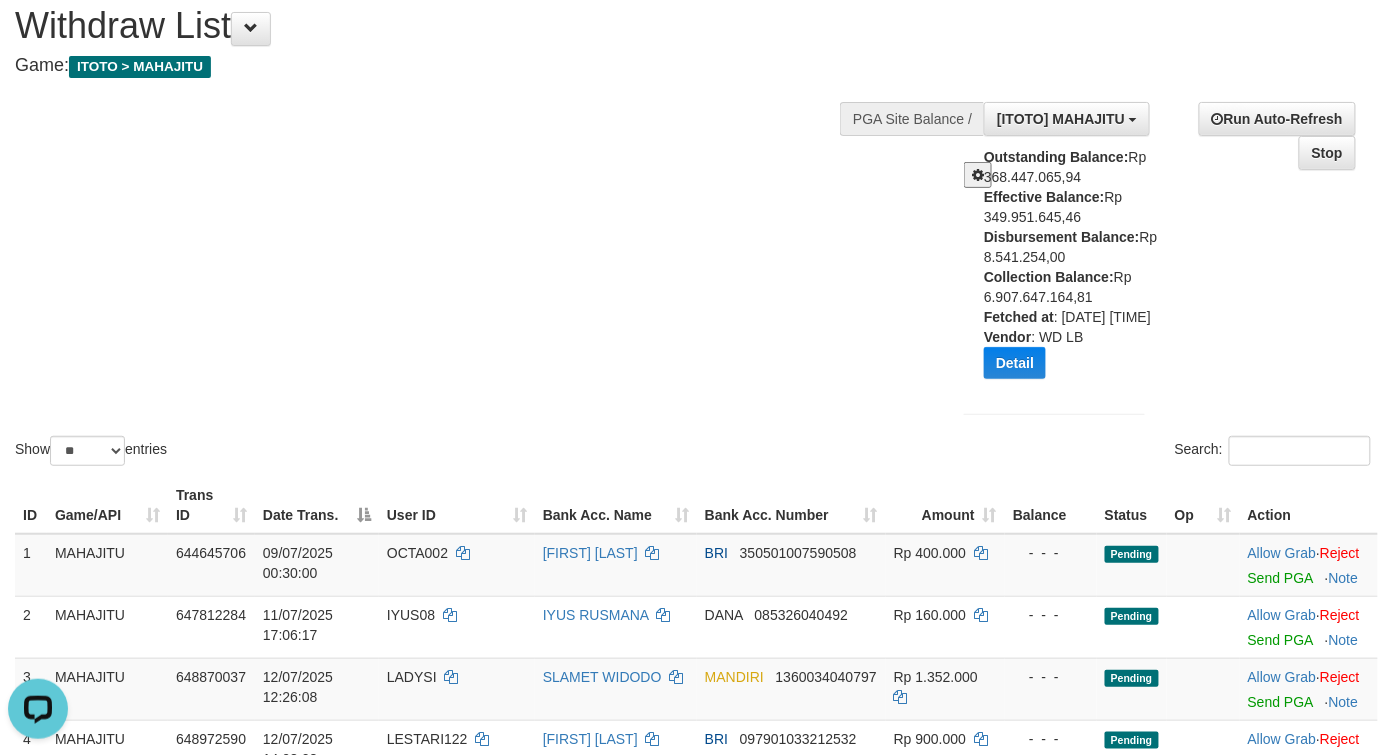 click on "Show  ** ** ** ***  entries Search:" at bounding box center [693, 228] 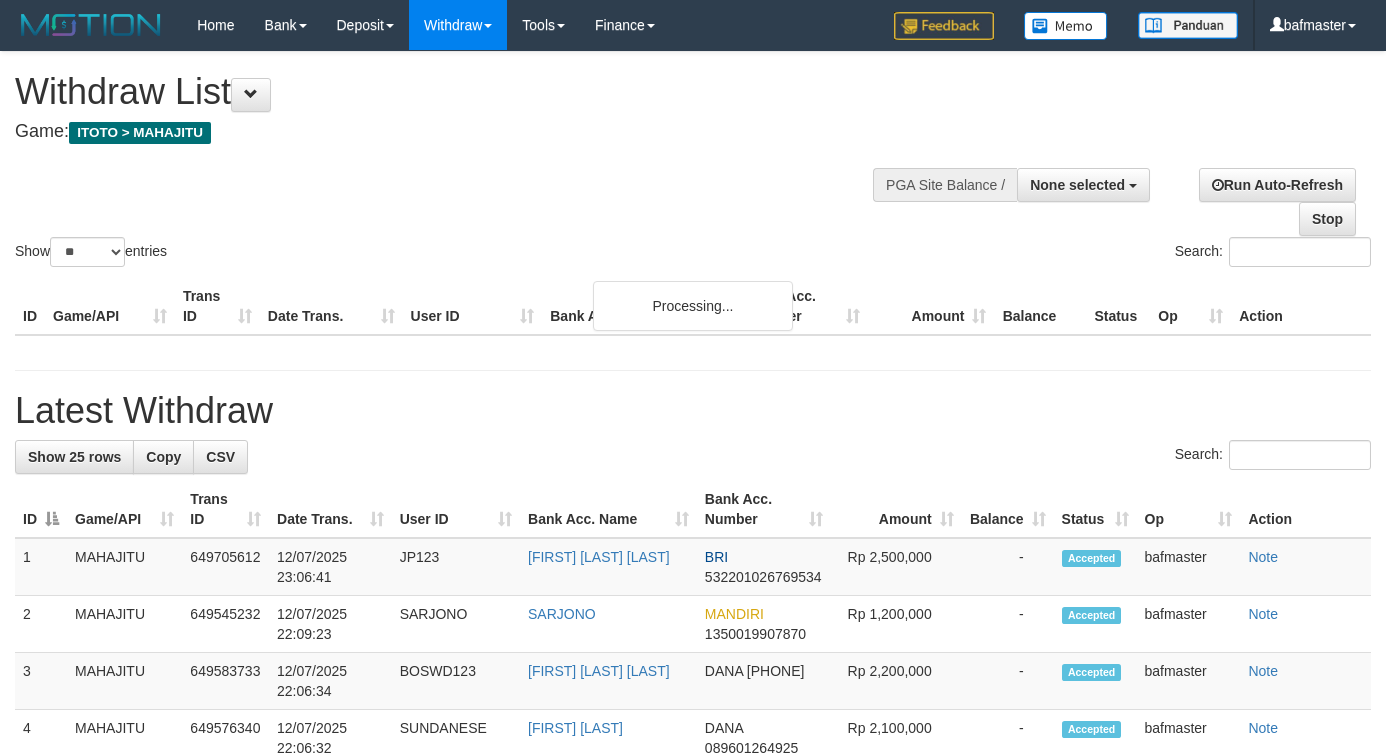 select 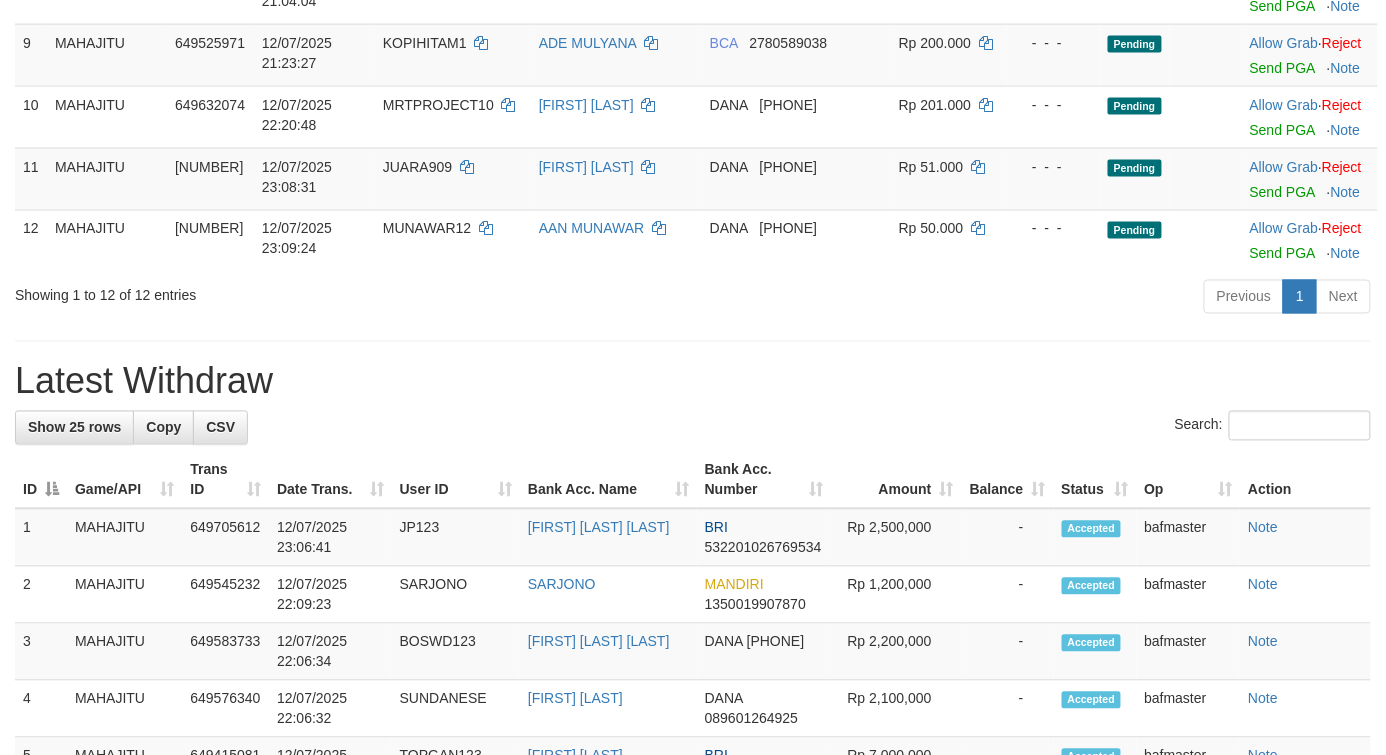 scroll, scrollTop: 1177, scrollLeft: 0, axis: vertical 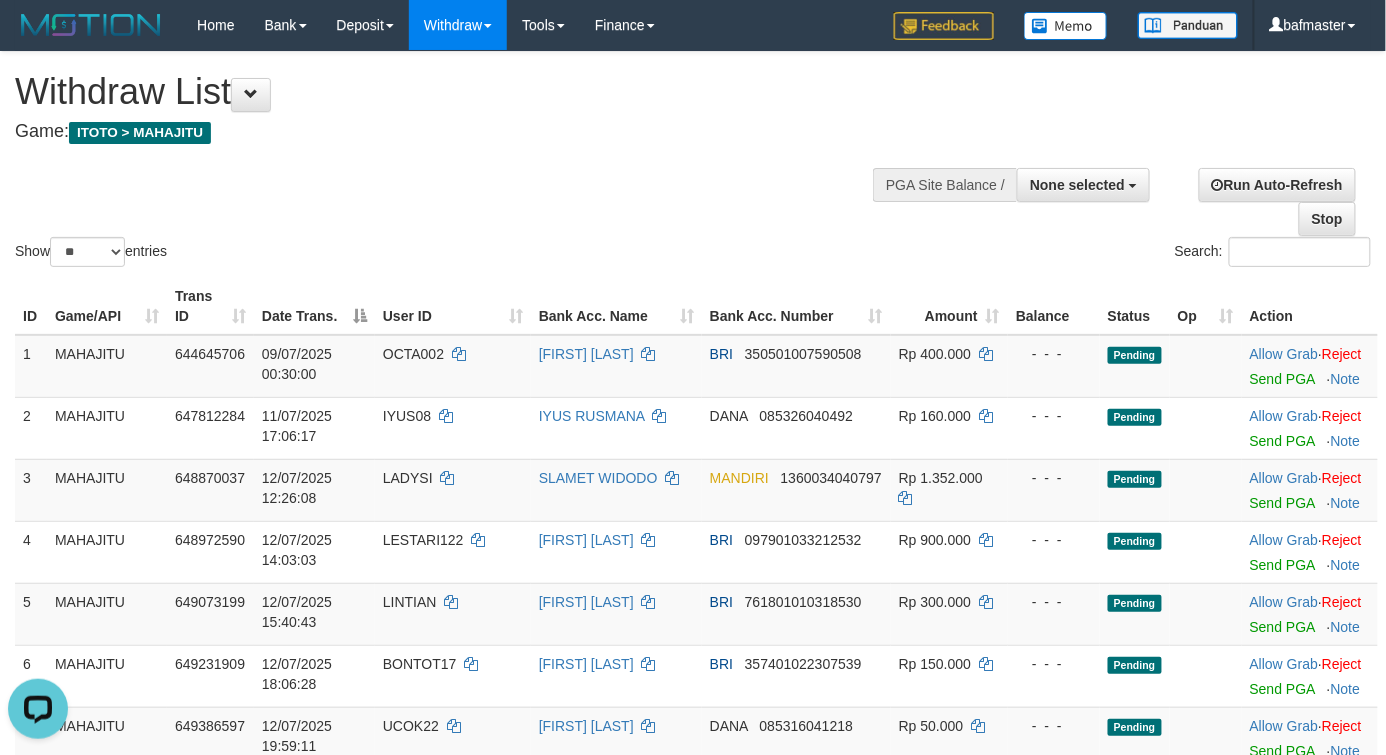 click on "Show  ** ** ** ***  entries Search:" at bounding box center (693, 161) 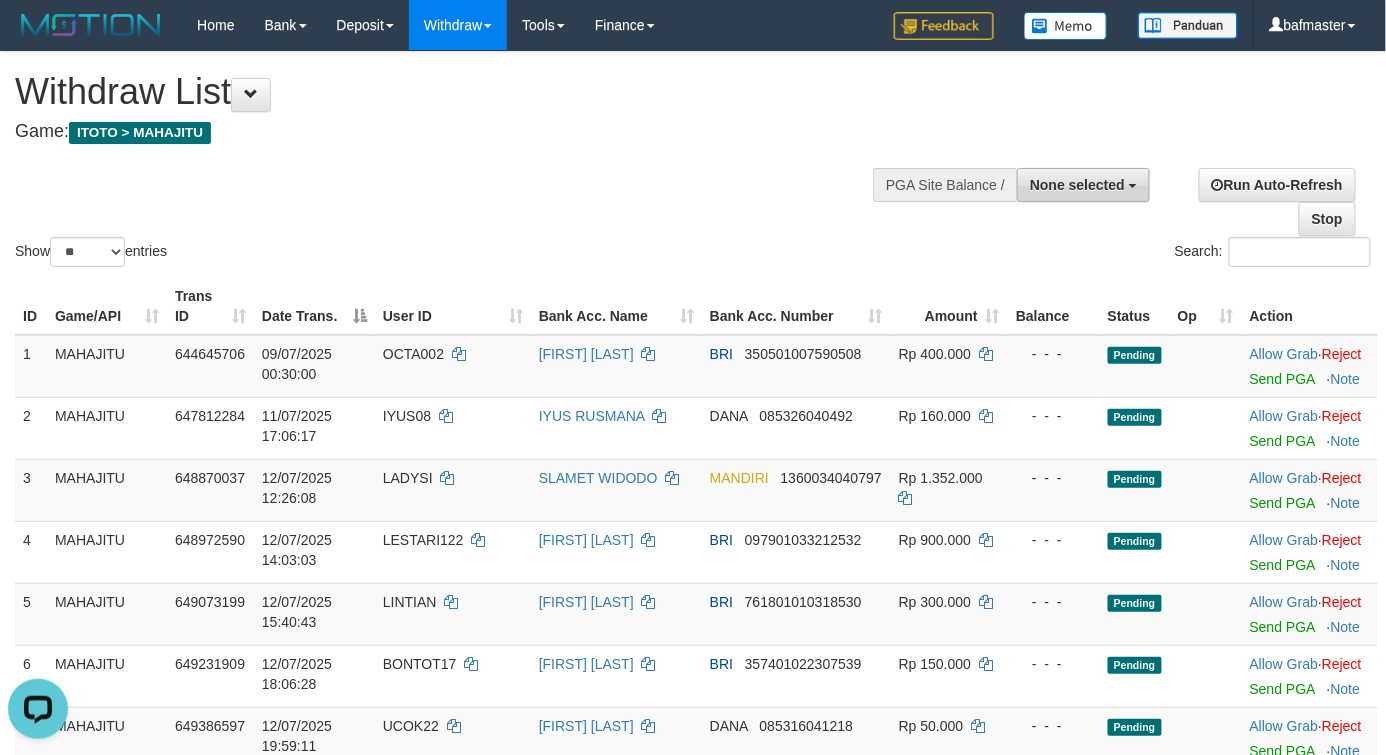 click on "None selected" at bounding box center [1077, 185] 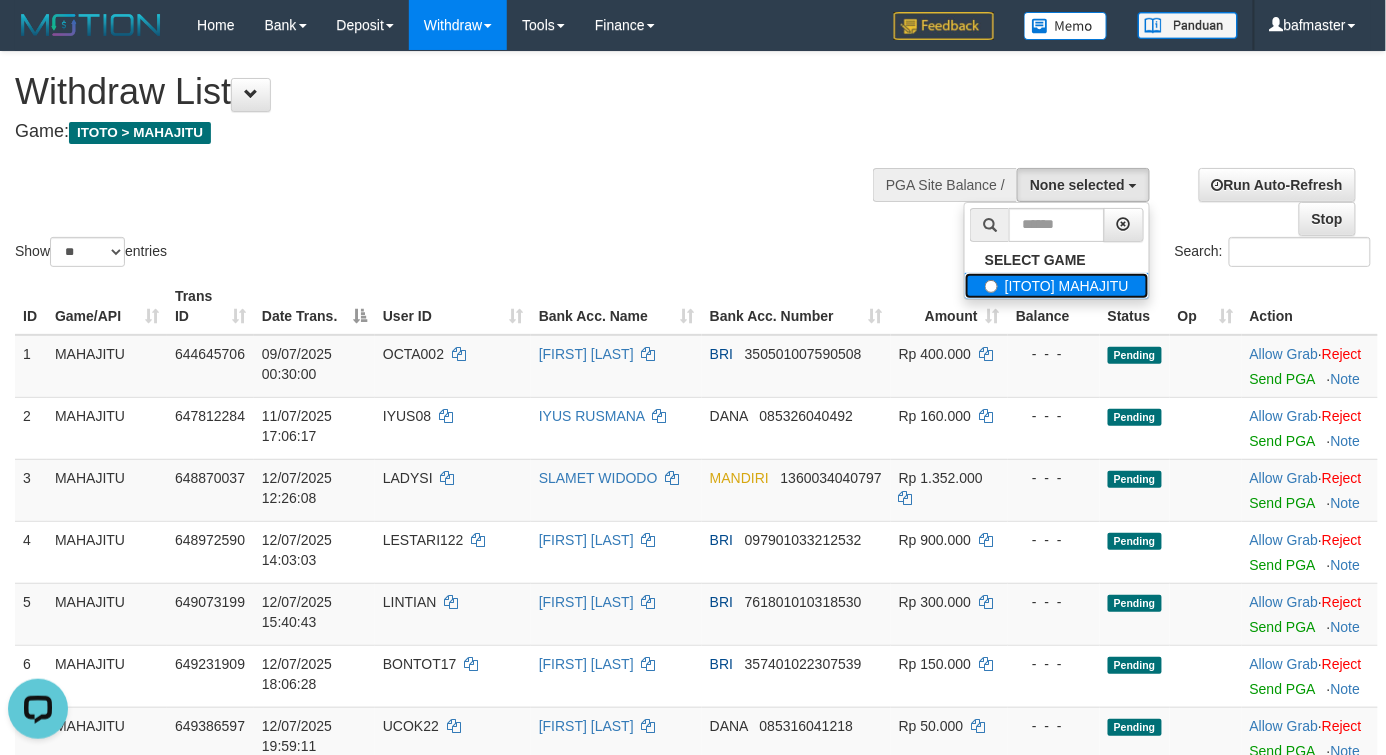 click on "[ITOTO] MAHAJITU" at bounding box center [1057, 286] 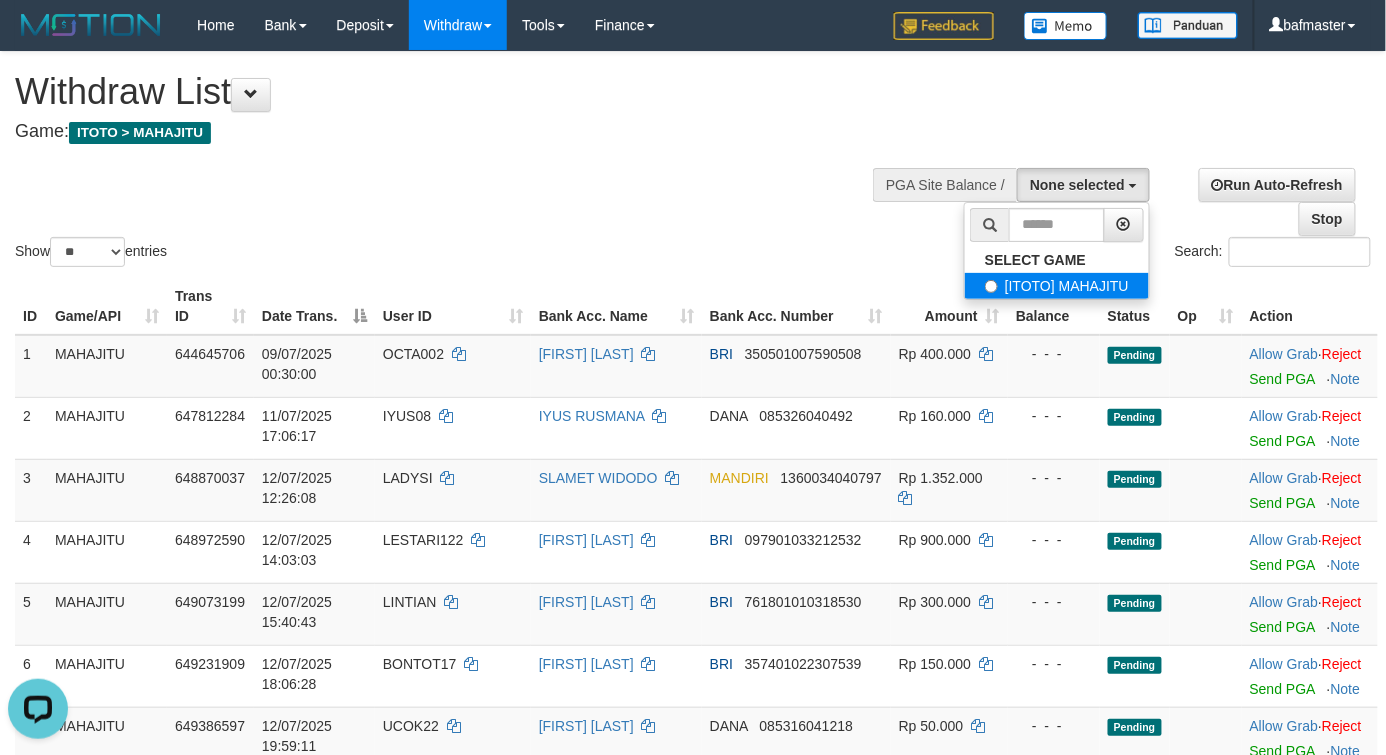 select on "***" 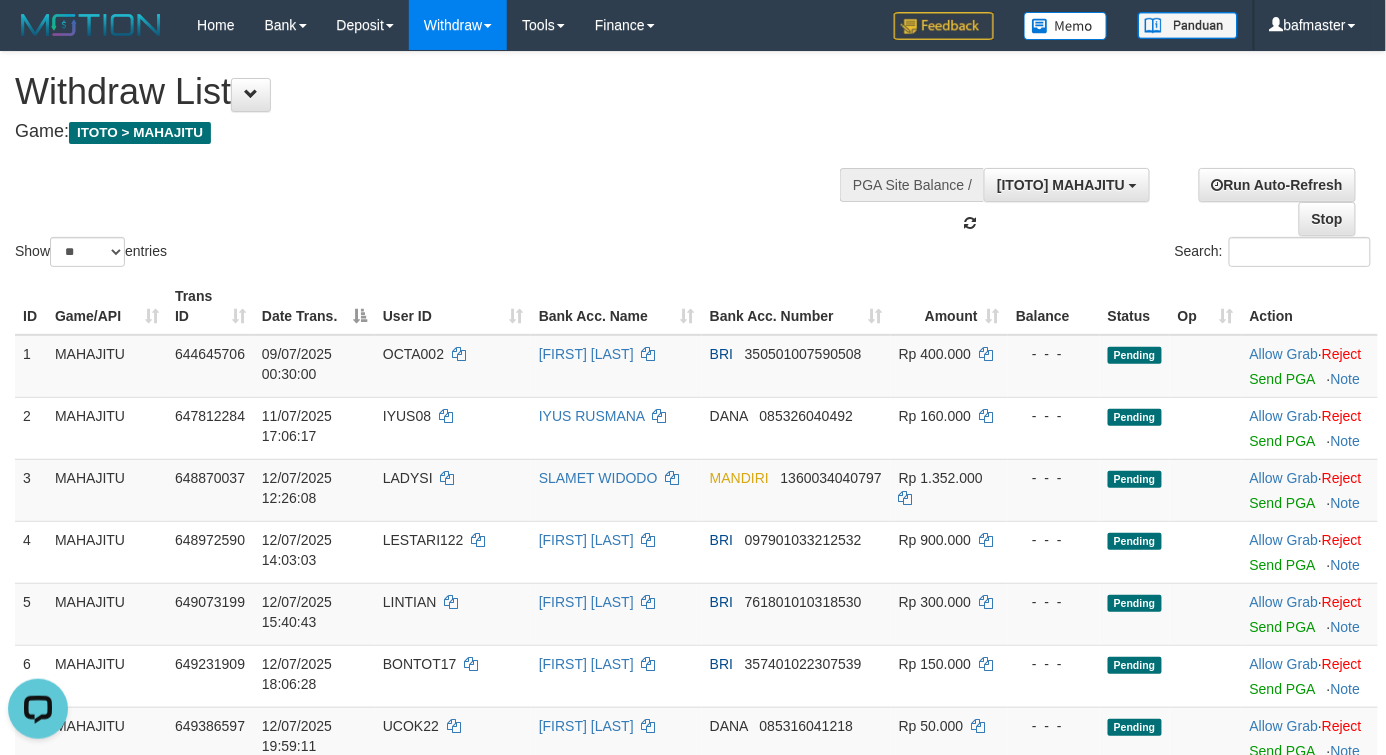 scroll, scrollTop: 17, scrollLeft: 0, axis: vertical 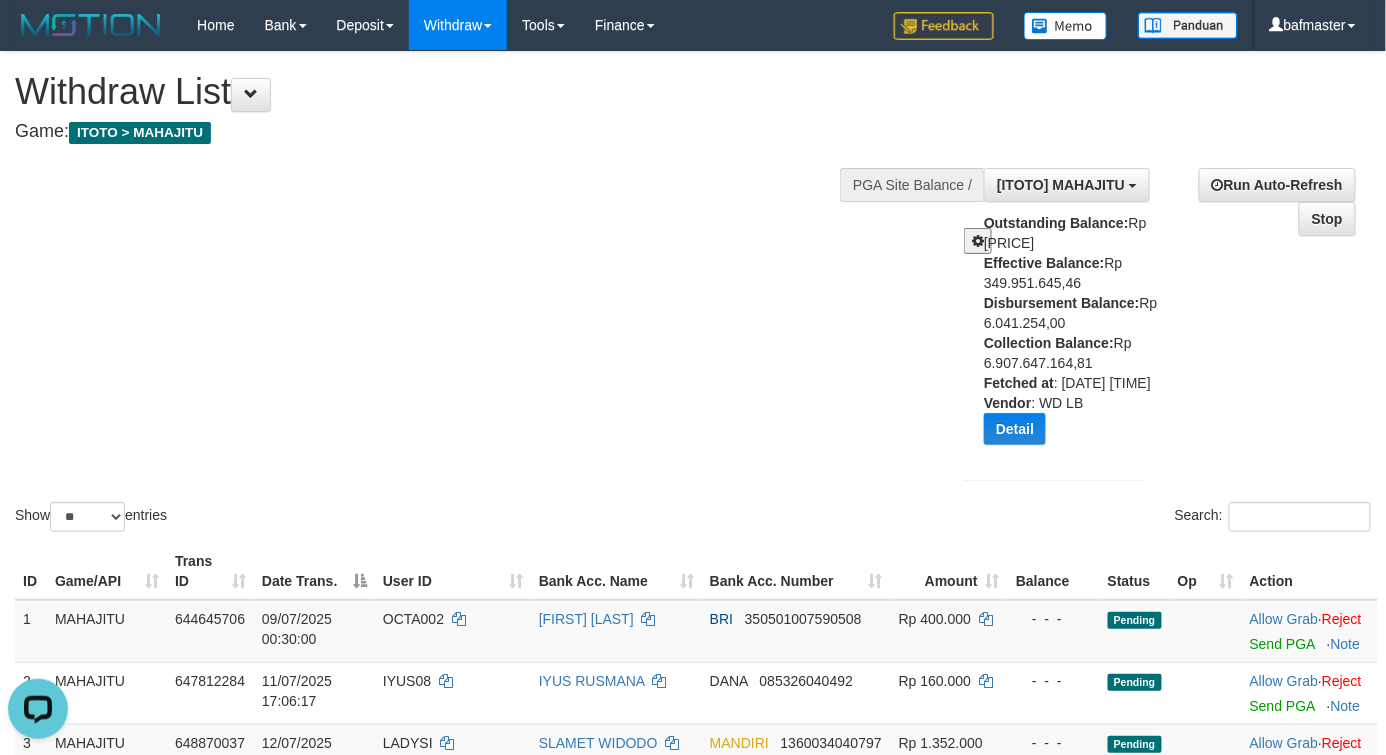 click on "Show  ** ** ** ***  entries Search:" at bounding box center [693, 294] 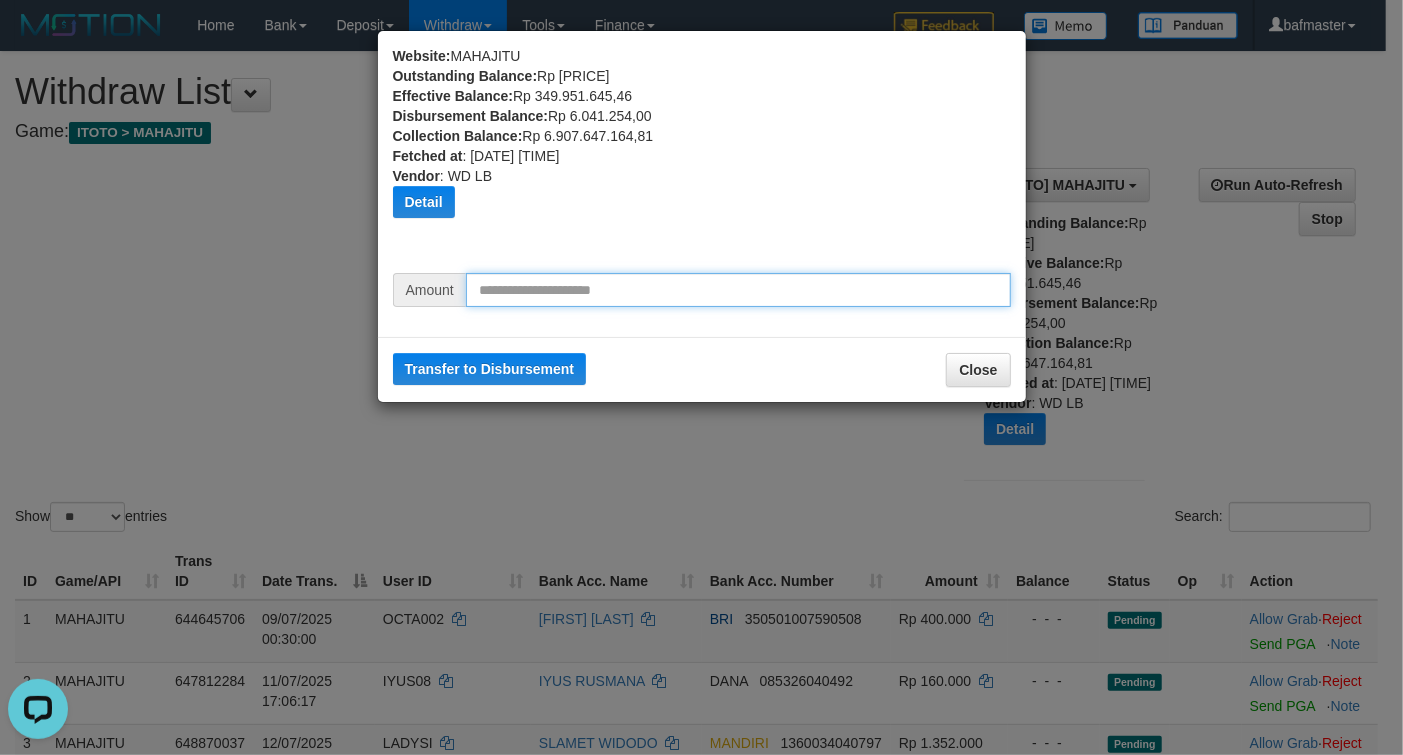 click at bounding box center (738, 290) 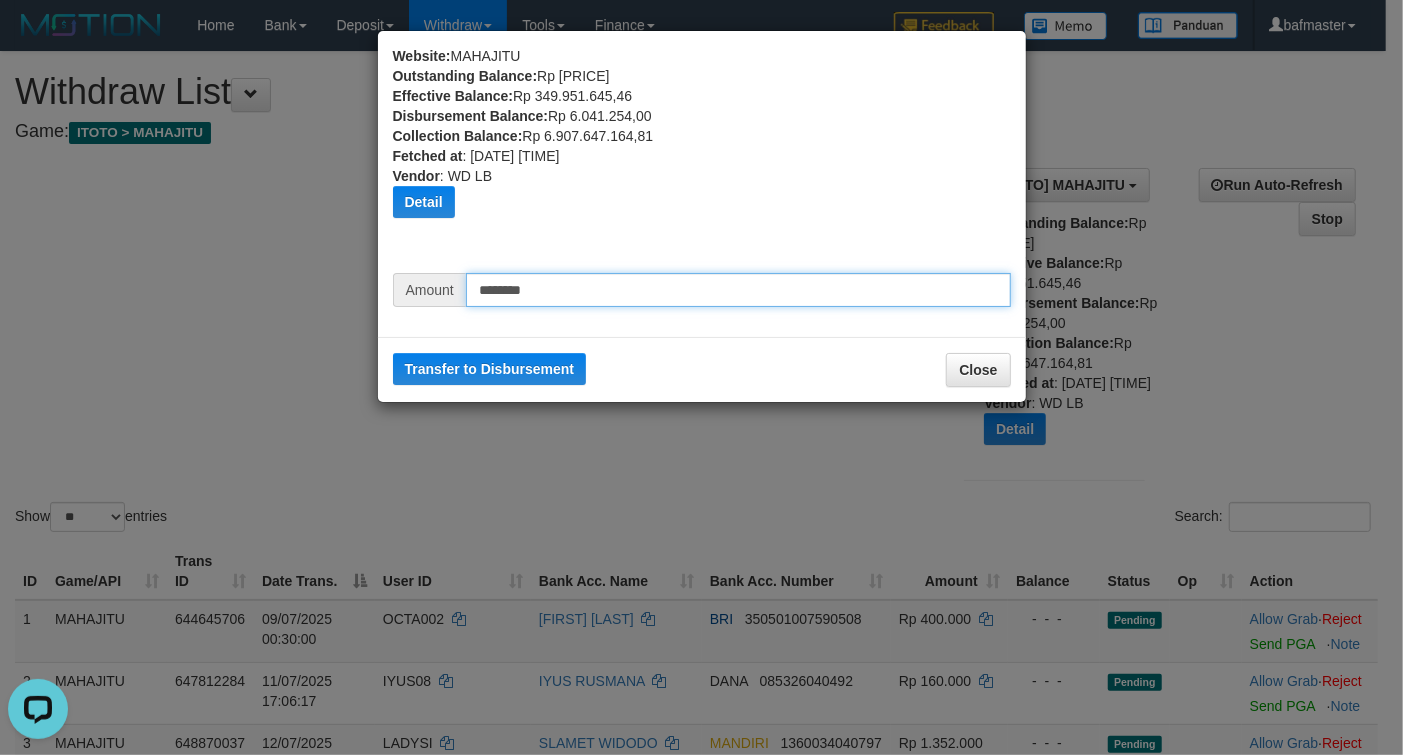 type on "********" 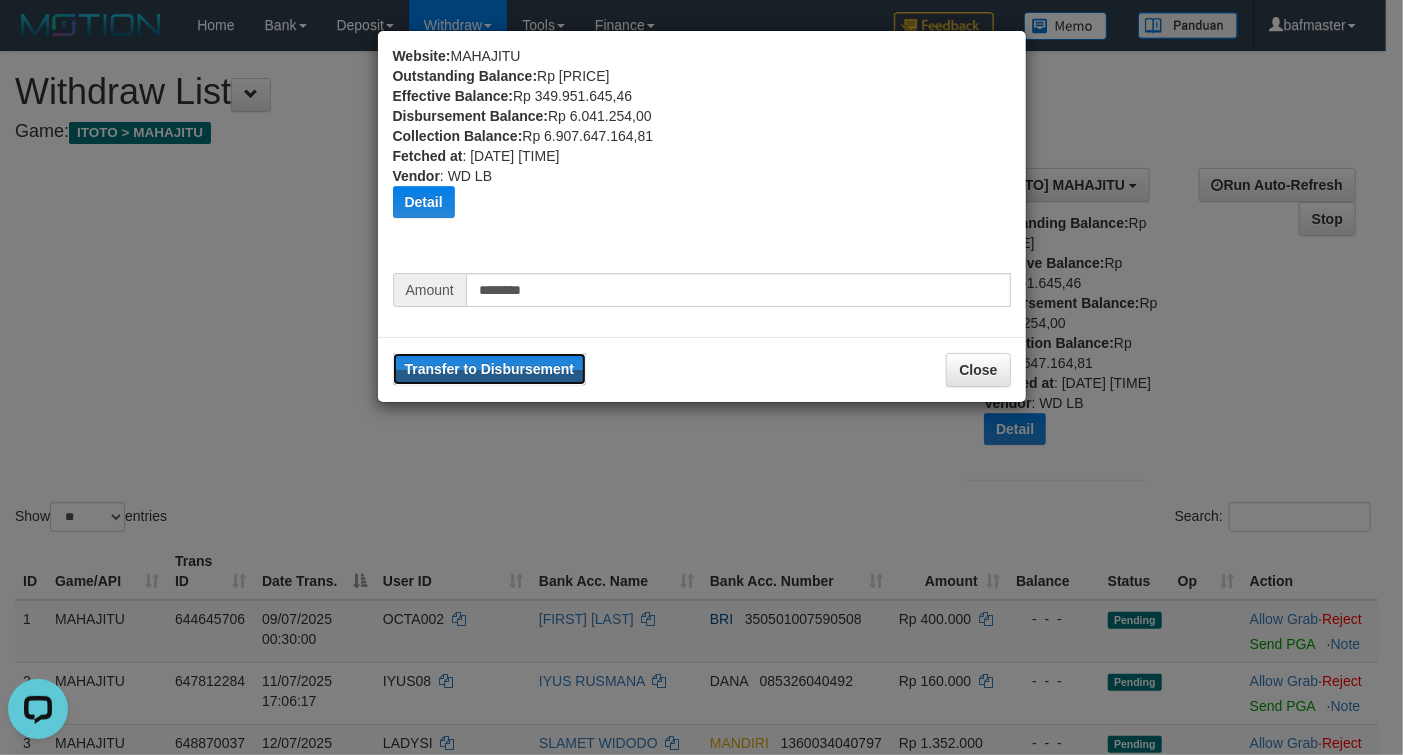type 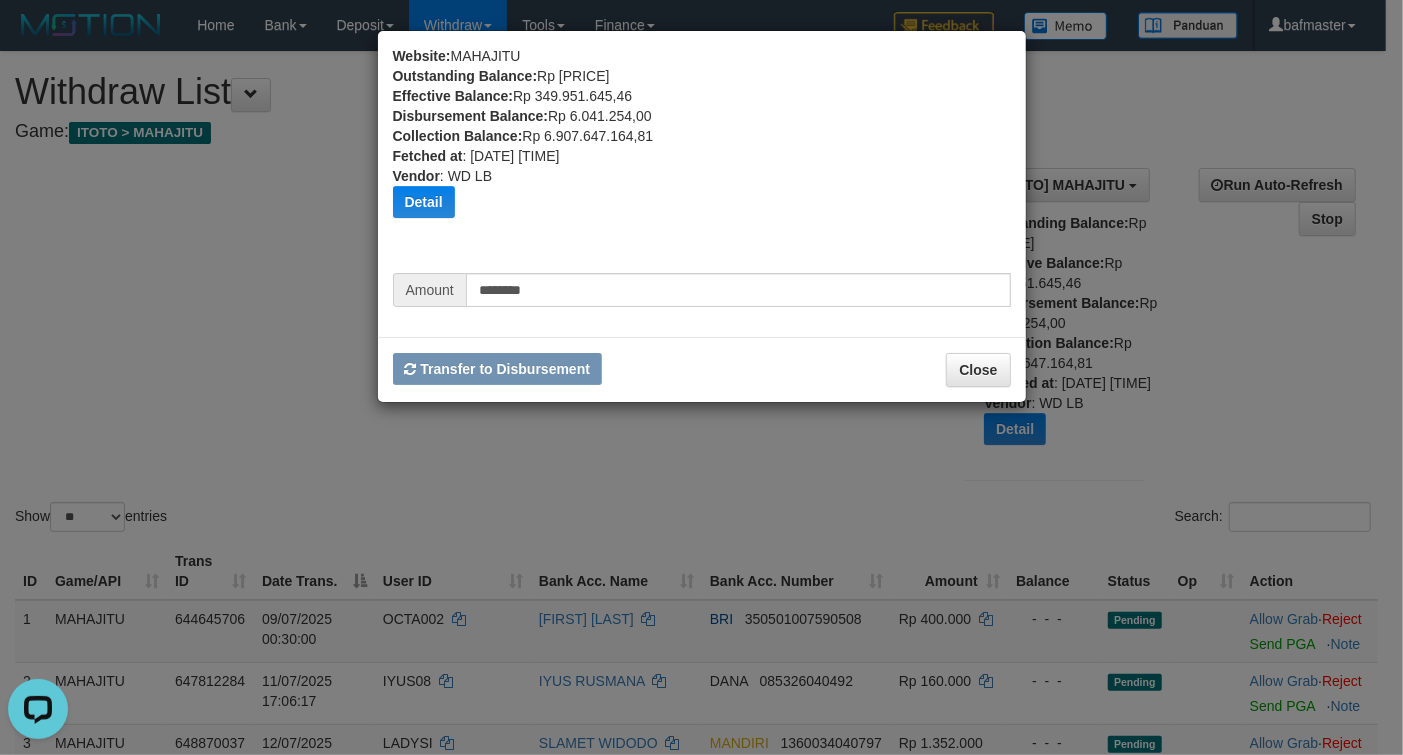 type 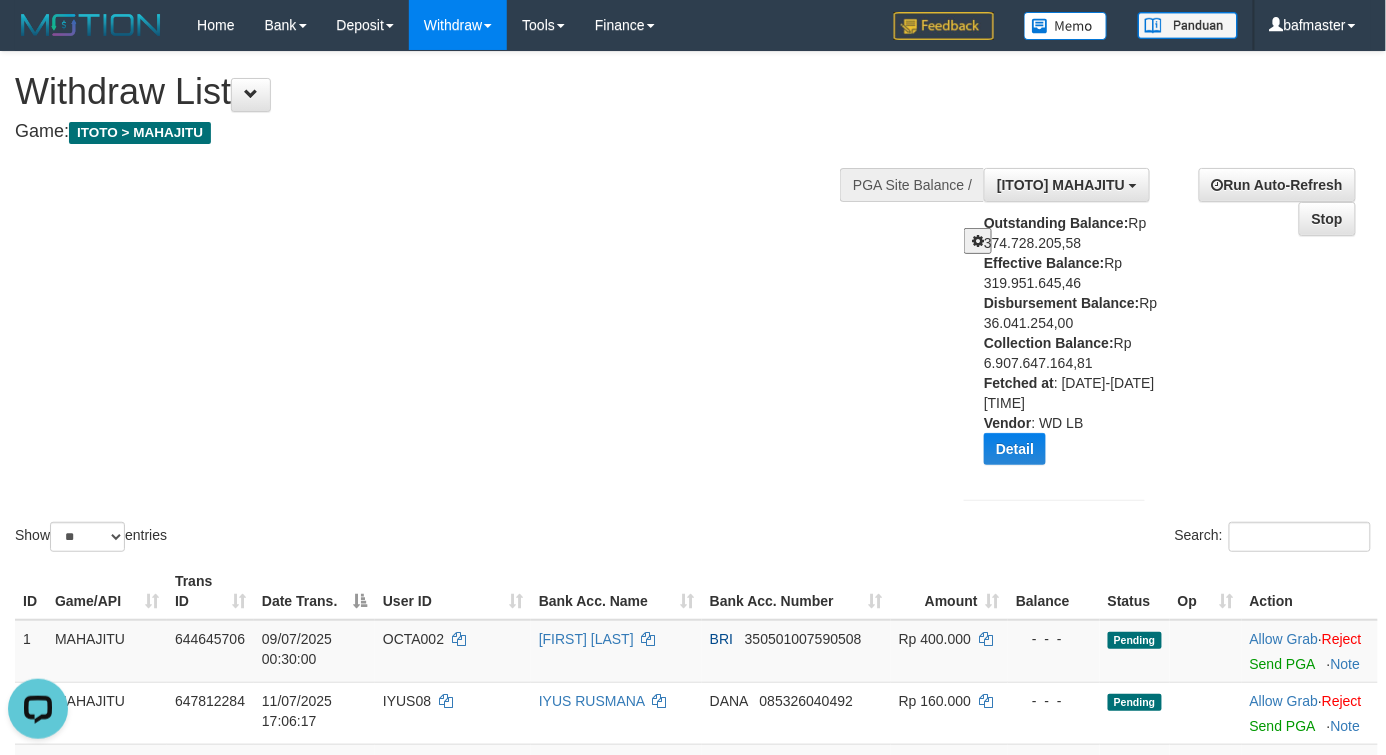 click on "Show  ** ** ** ***  entries Search:" at bounding box center [693, 304] 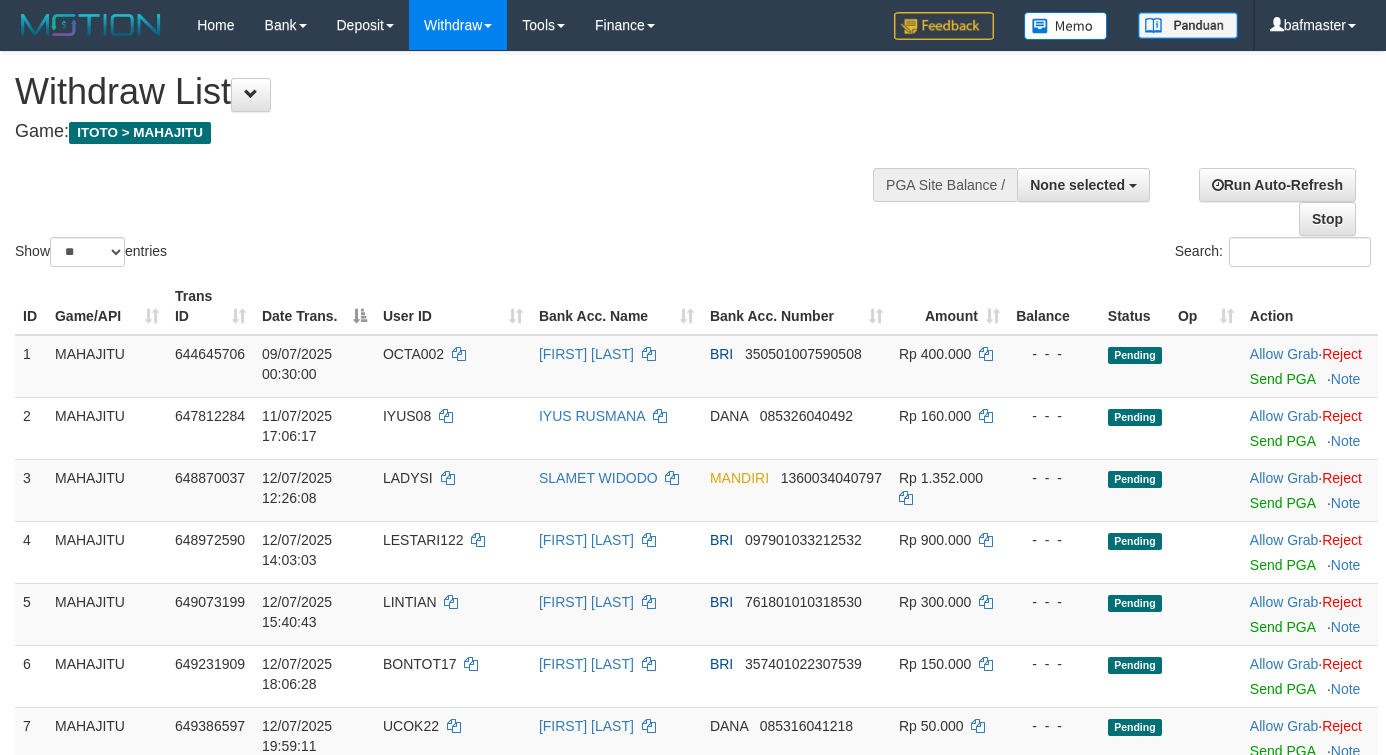 select 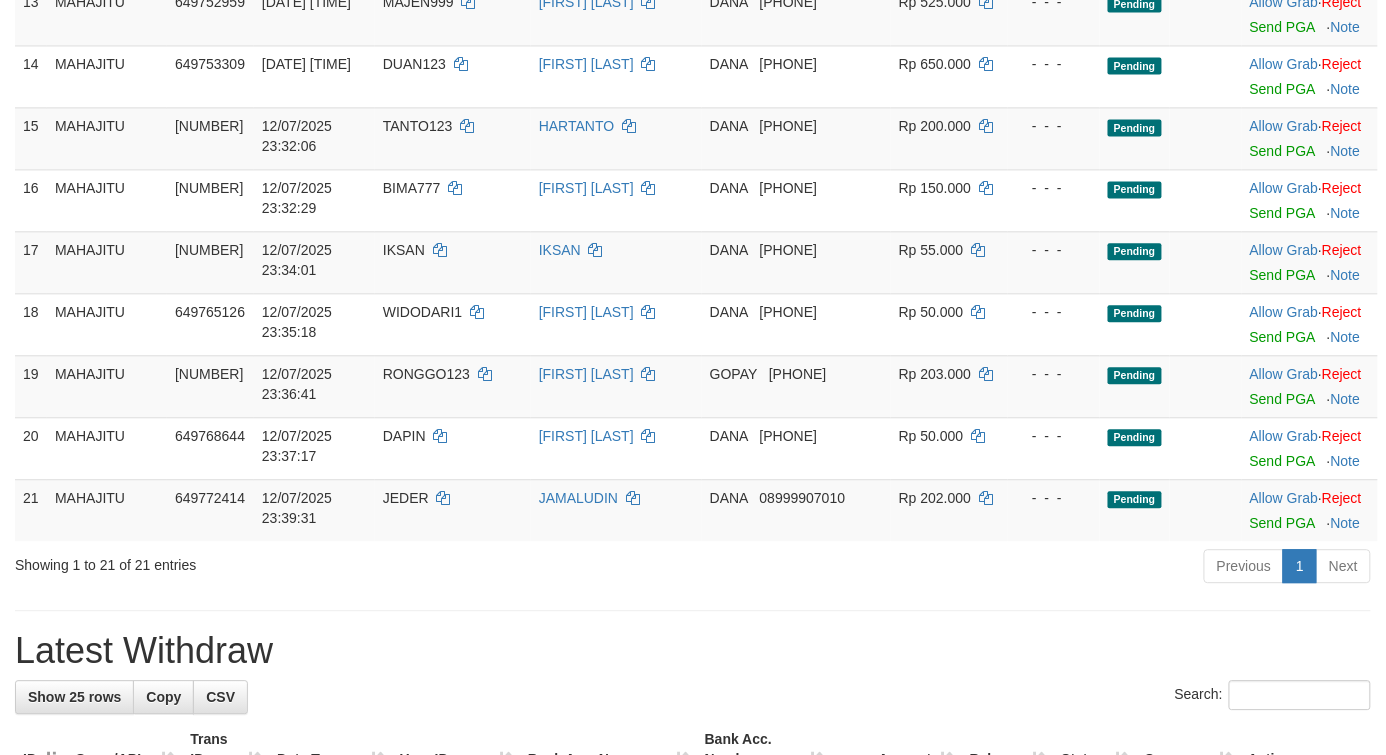 click on "Allow Grab   ·    Reject Send PGA     ·    Note" at bounding box center [1310, -48] 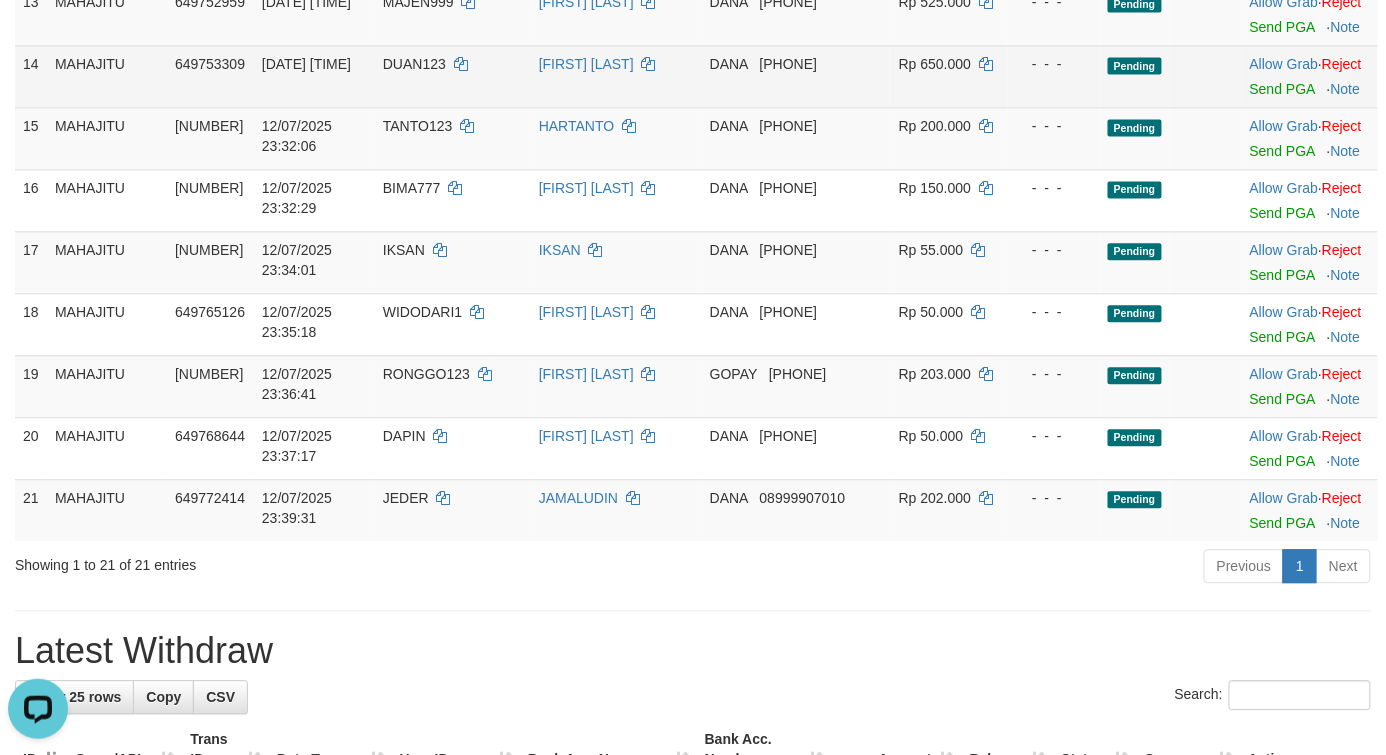 scroll, scrollTop: 0, scrollLeft: 0, axis: both 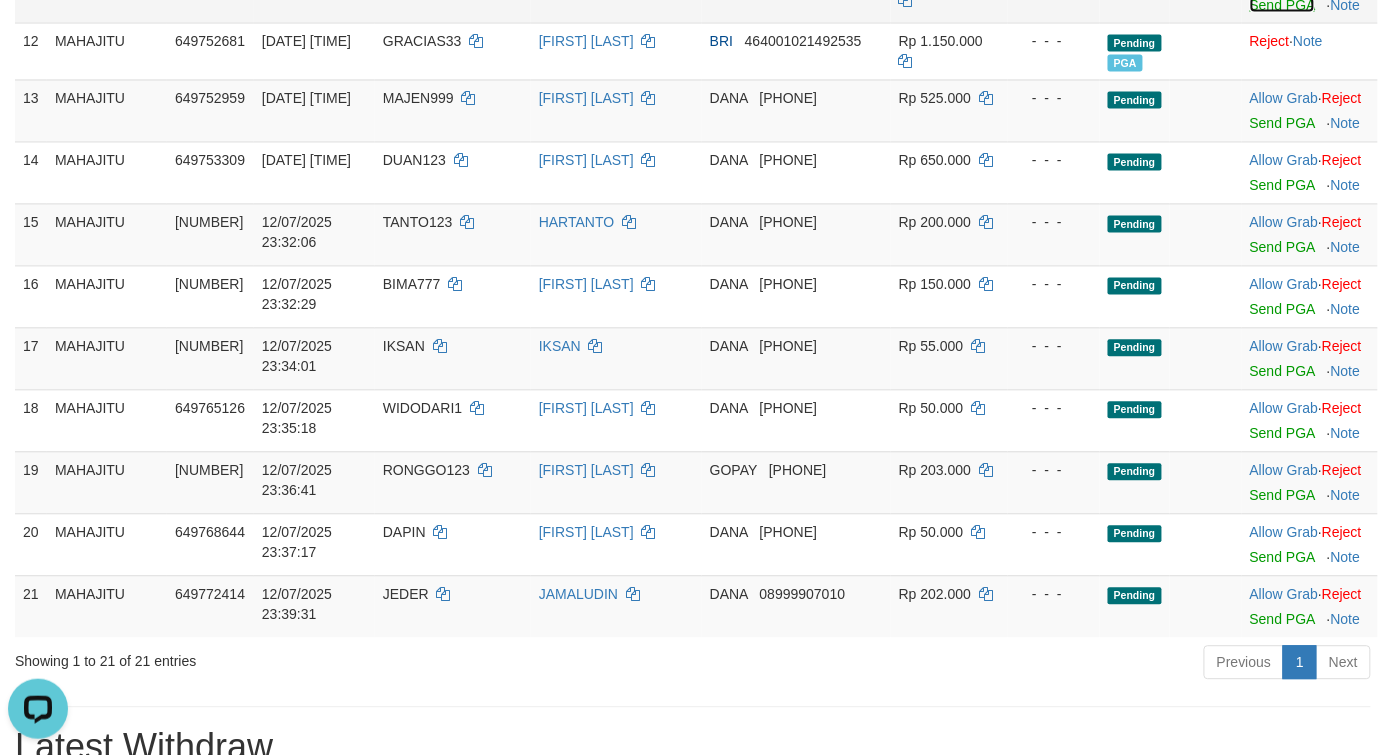click on "Send PGA" at bounding box center [1282, 5] 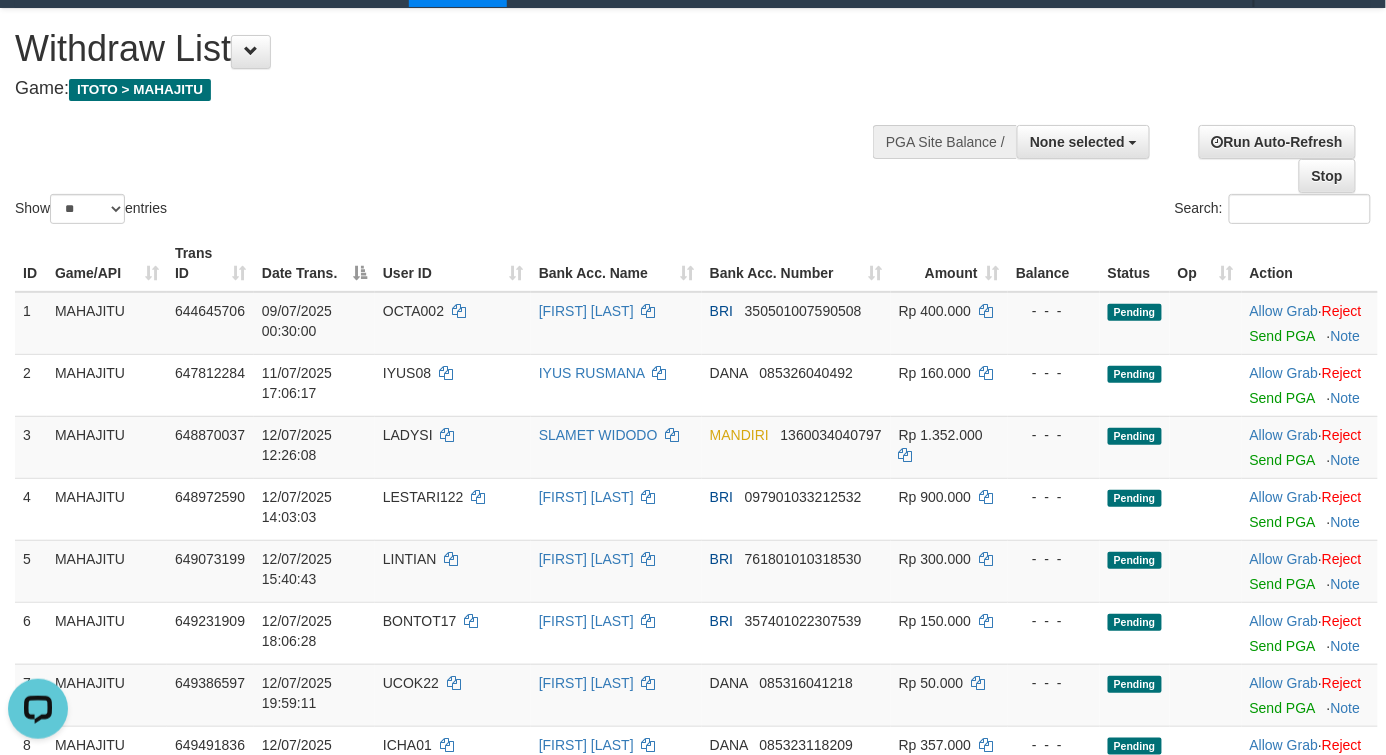 scroll, scrollTop: 0, scrollLeft: 0, axis: both 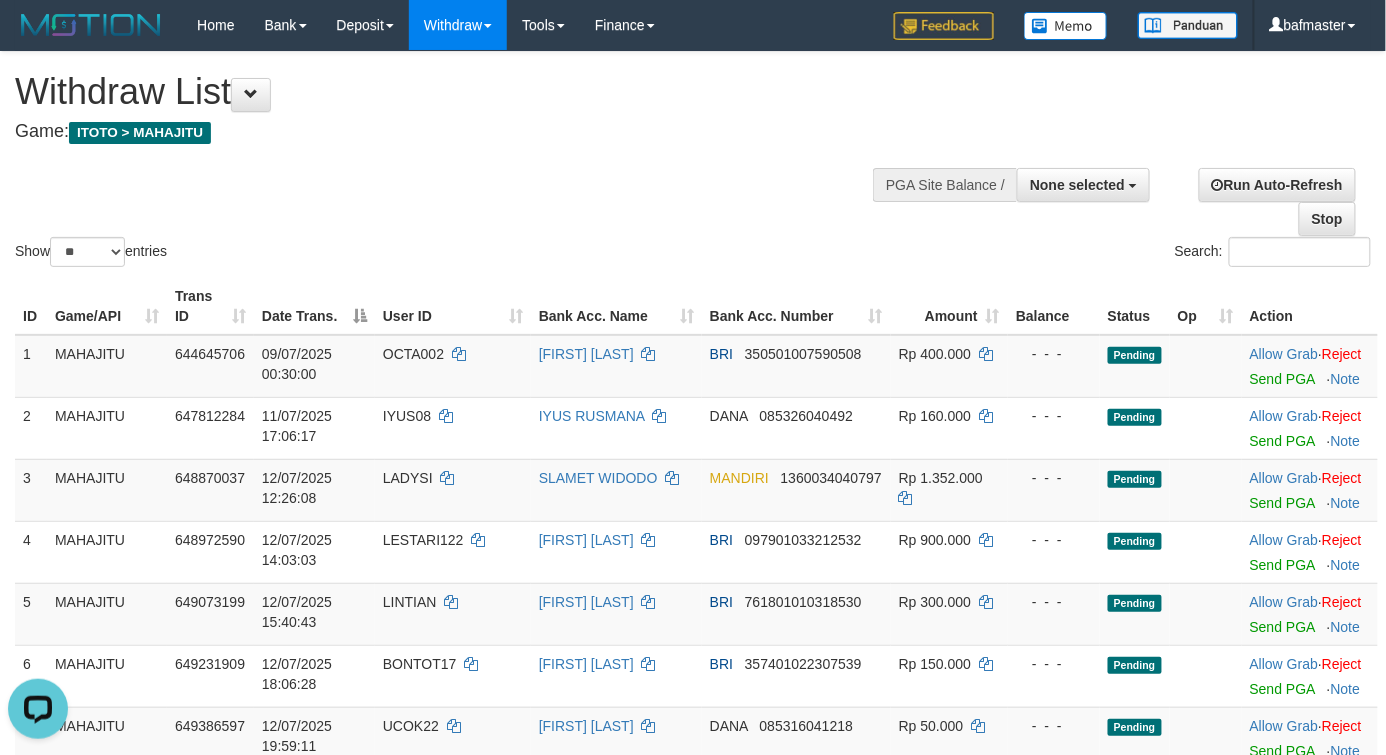 click on "Show  ** ** ** ***  entries Search:" at bounding box center (693, 161) 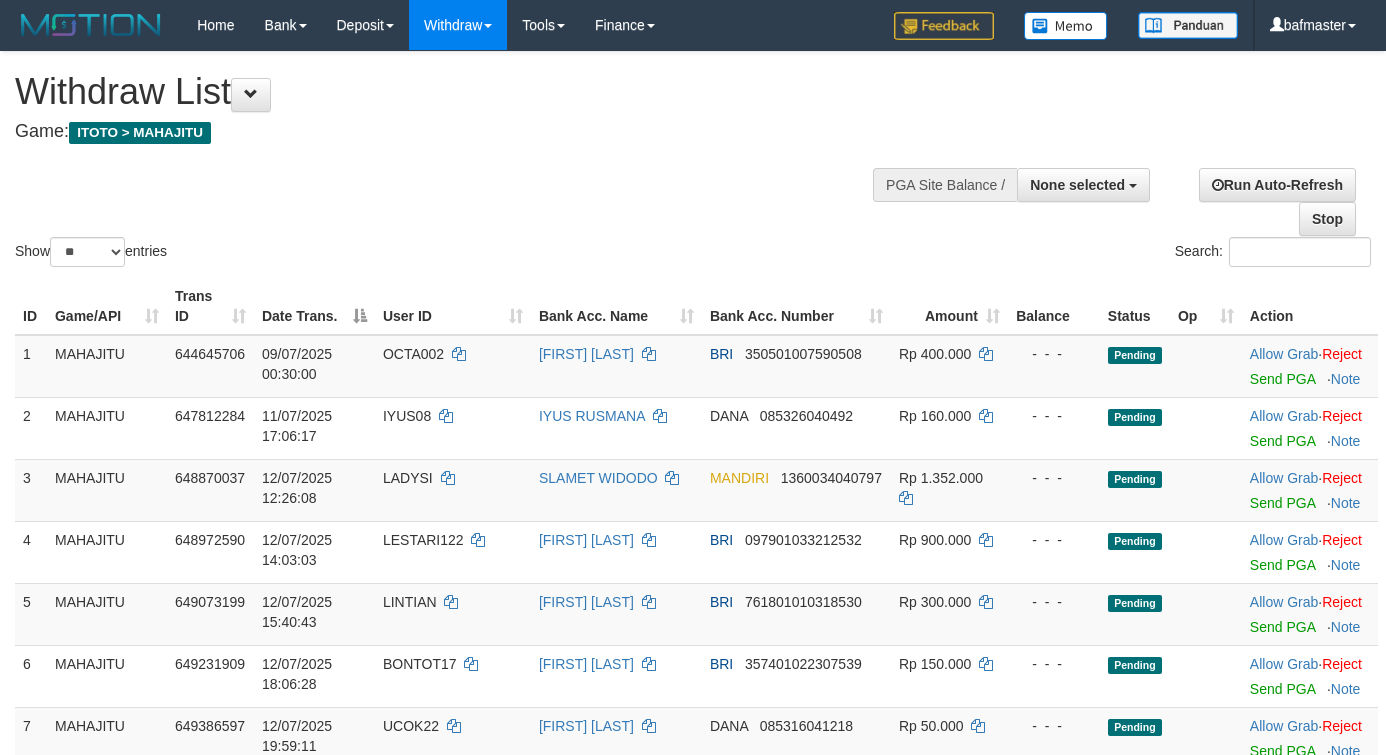 select 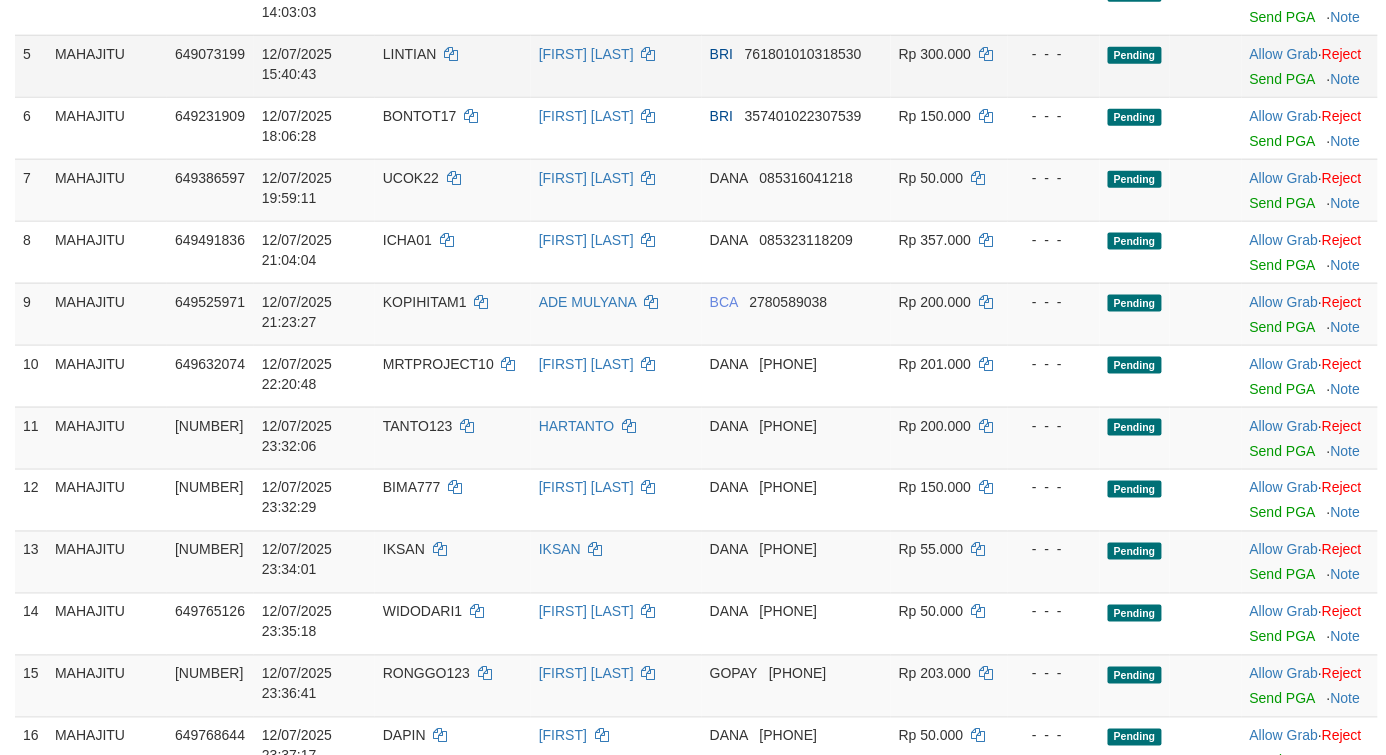 scroll, scrollTop: 464, scrollLeft: 0, axis: vertical 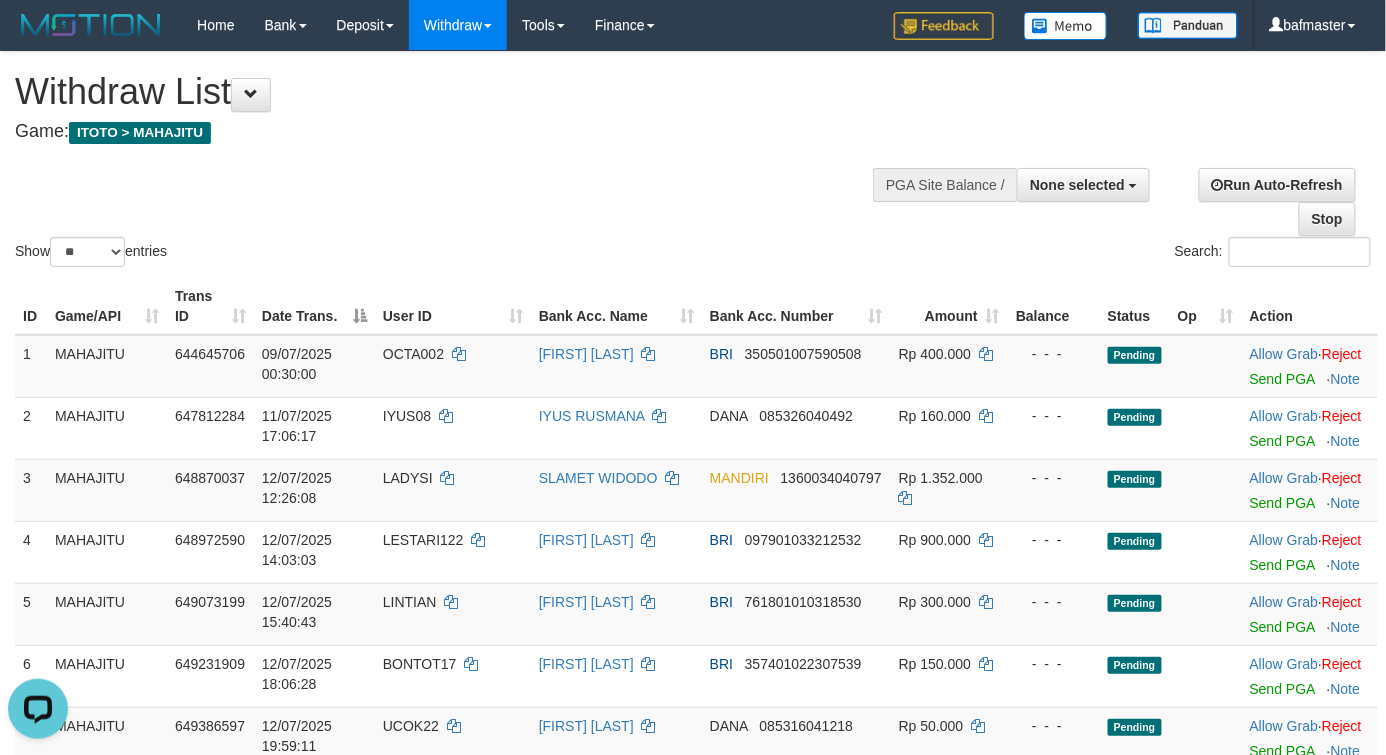 click on "Show  ** ** ** ***  entries Search:" at bounding box center (693, 161) 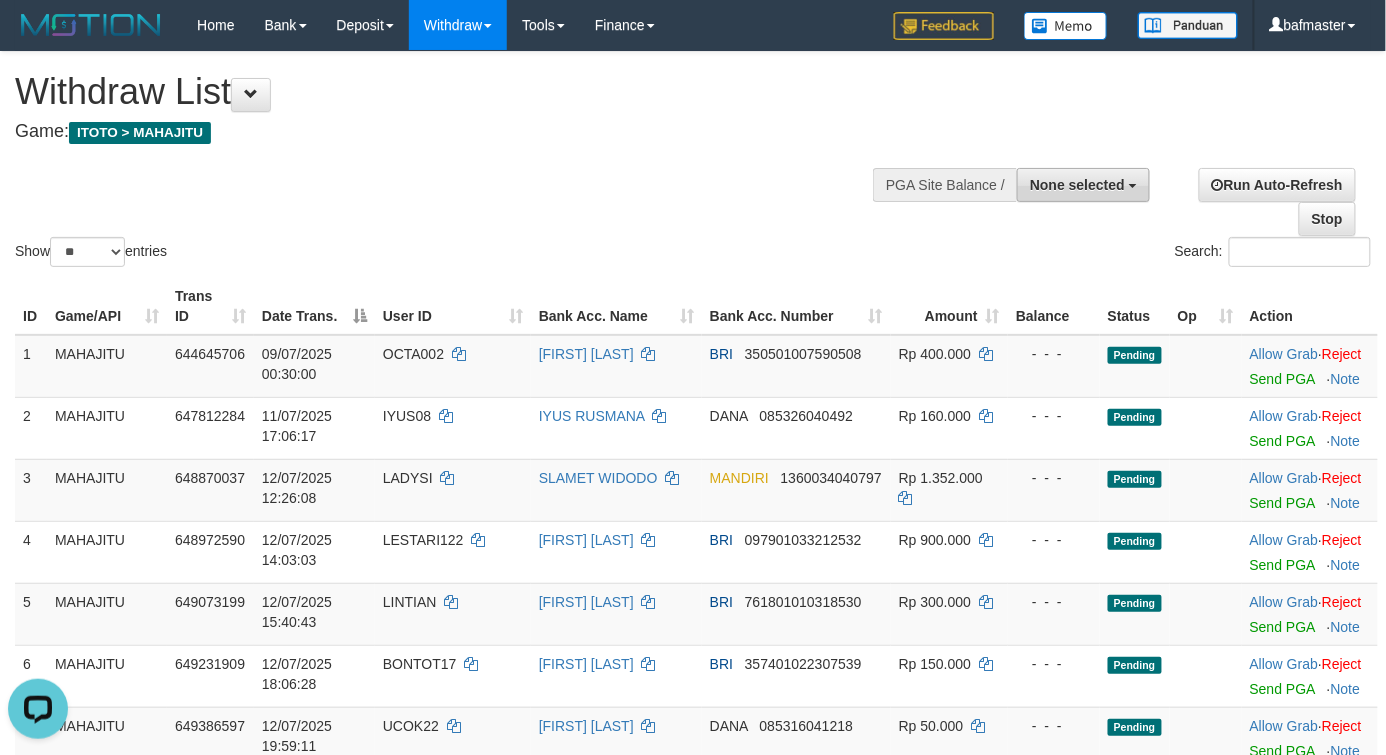 click on "None selected" at bounding box center [1077, 185] 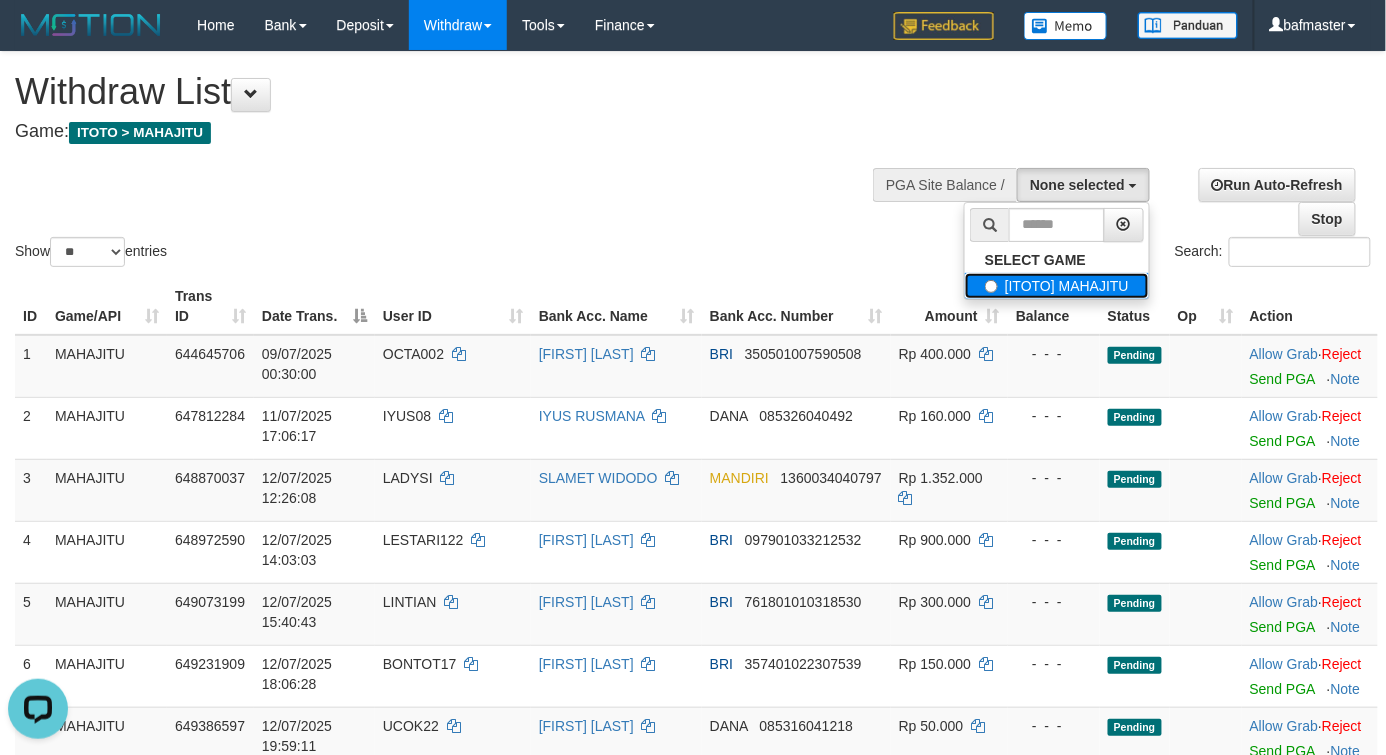 click on "[ITOTO] MAHAJITU" at bounding box center (1057, 286) 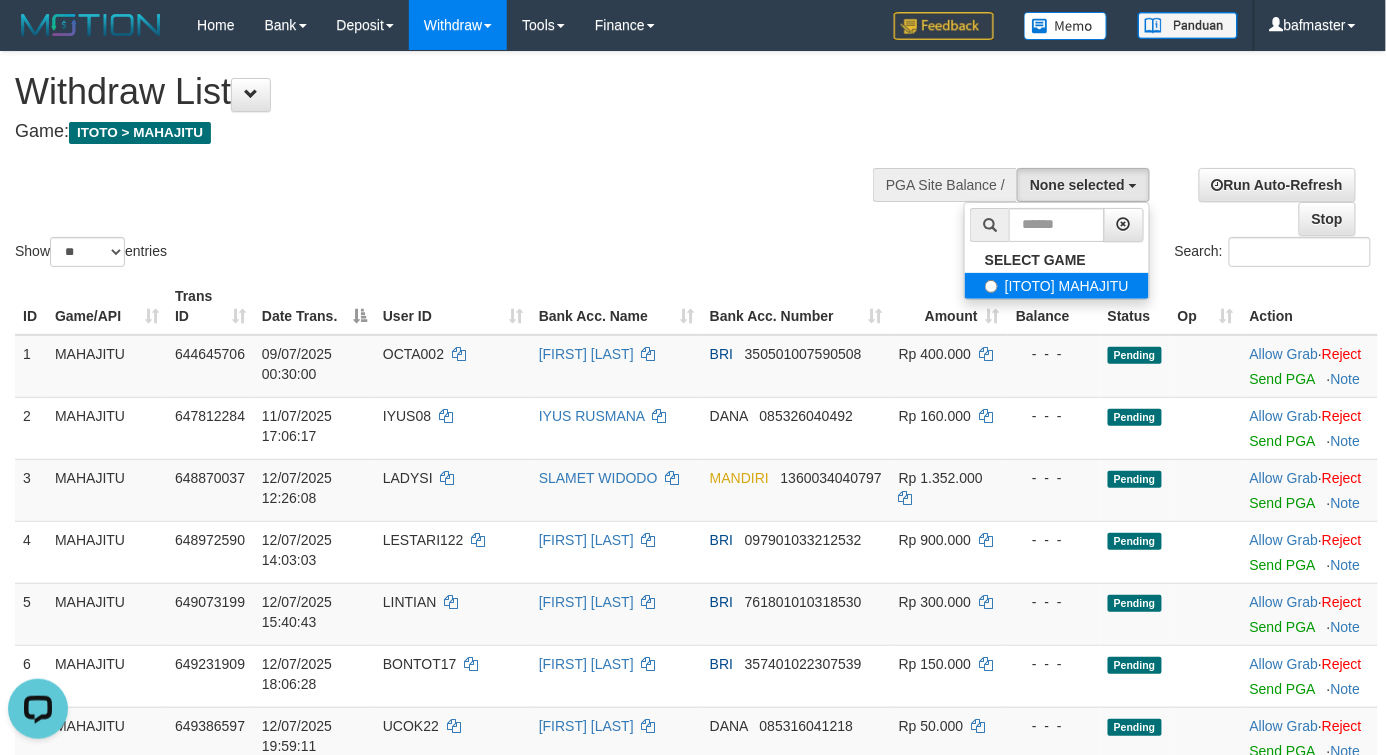 select on "***" 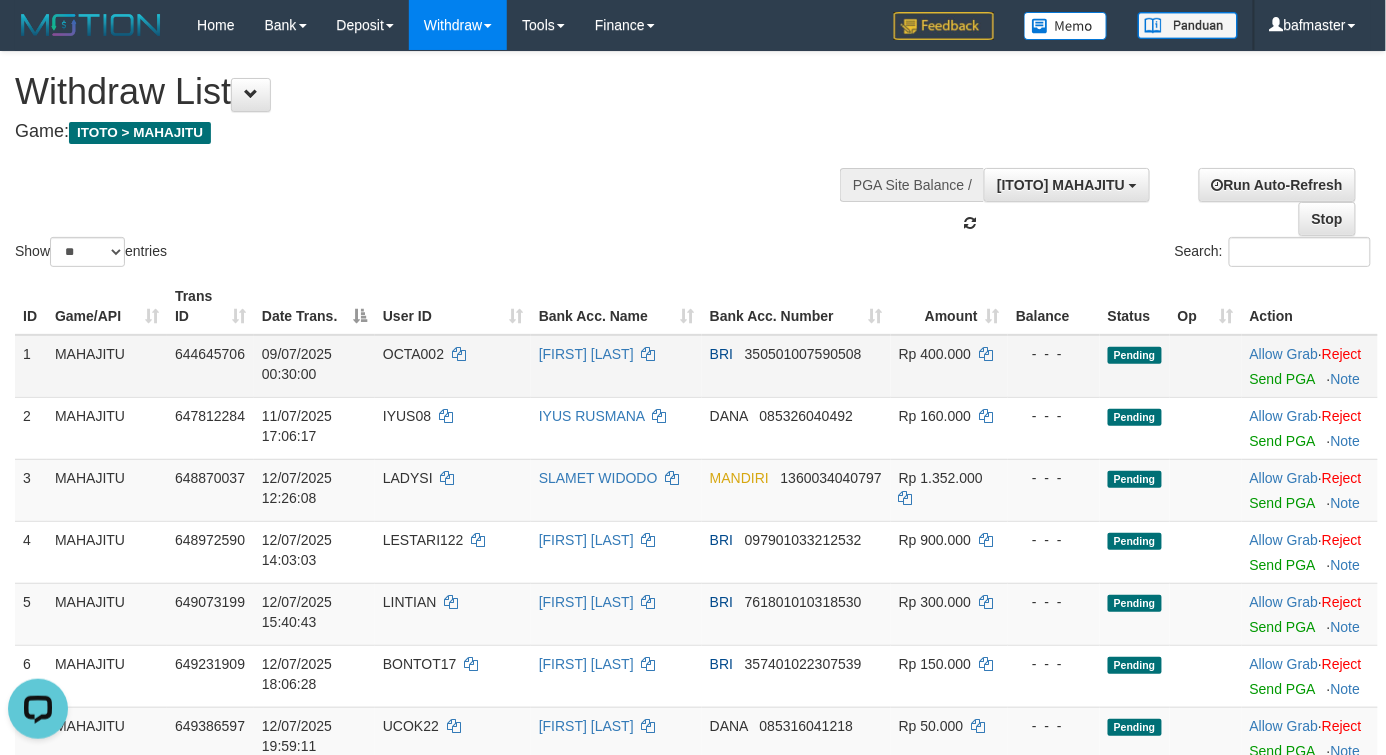 scroll, scrollTop: 17, scrollLeft: 0, axis: vertical 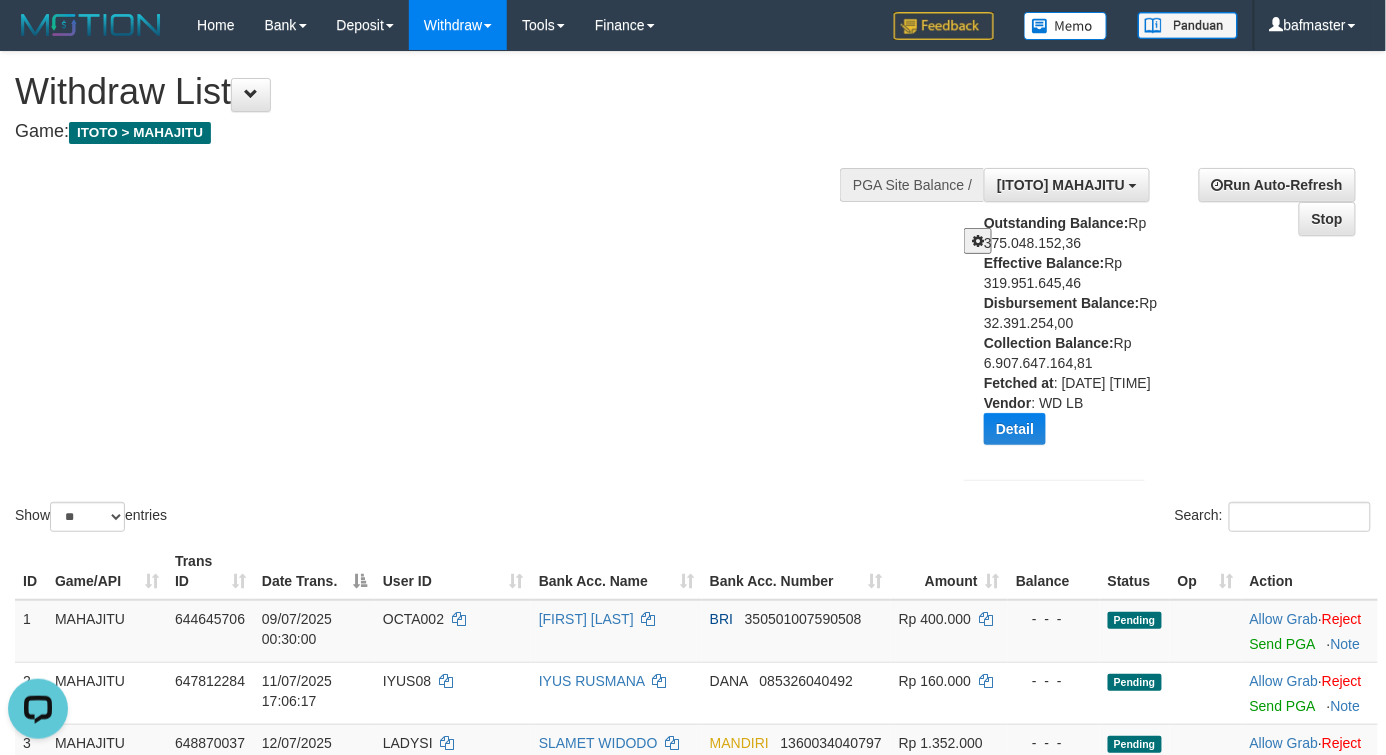 click on "Show  ** ** ** ***  entries Search:" at bounding box center (693, 294) 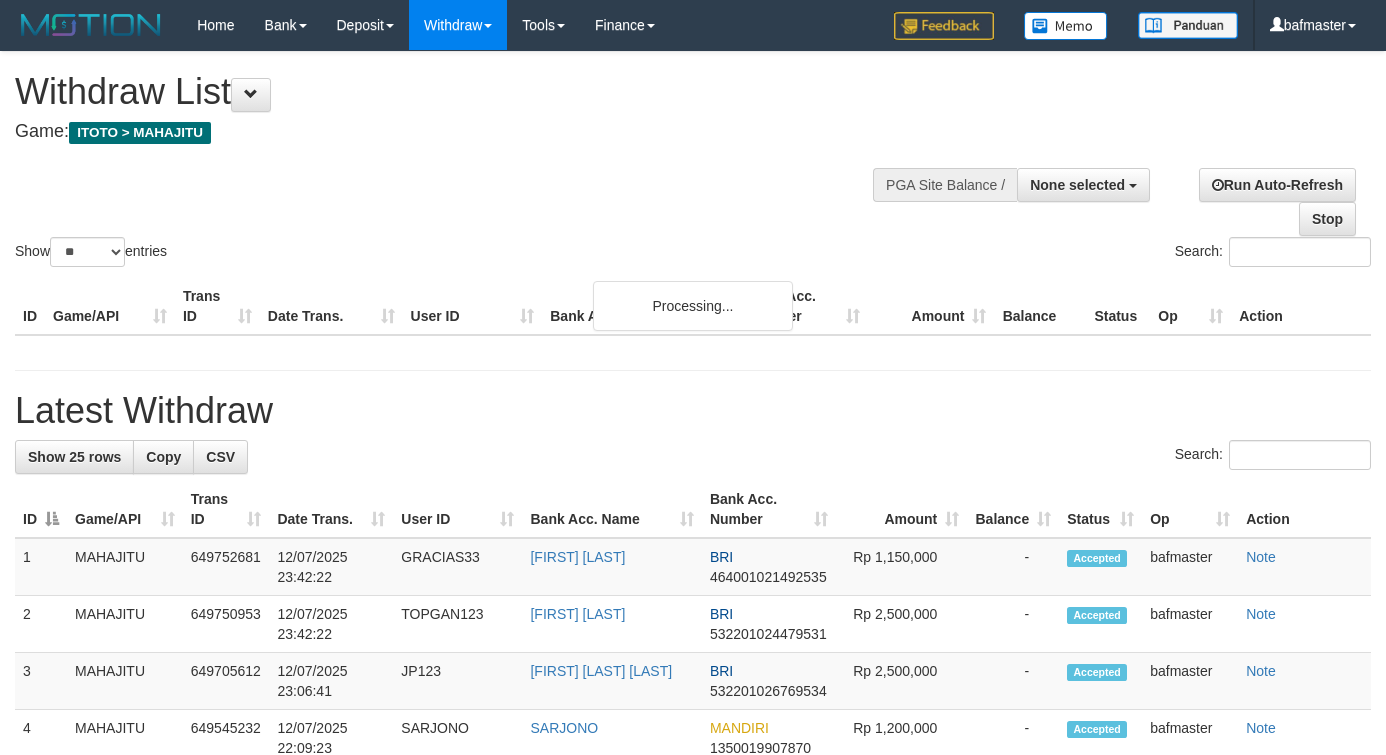 select 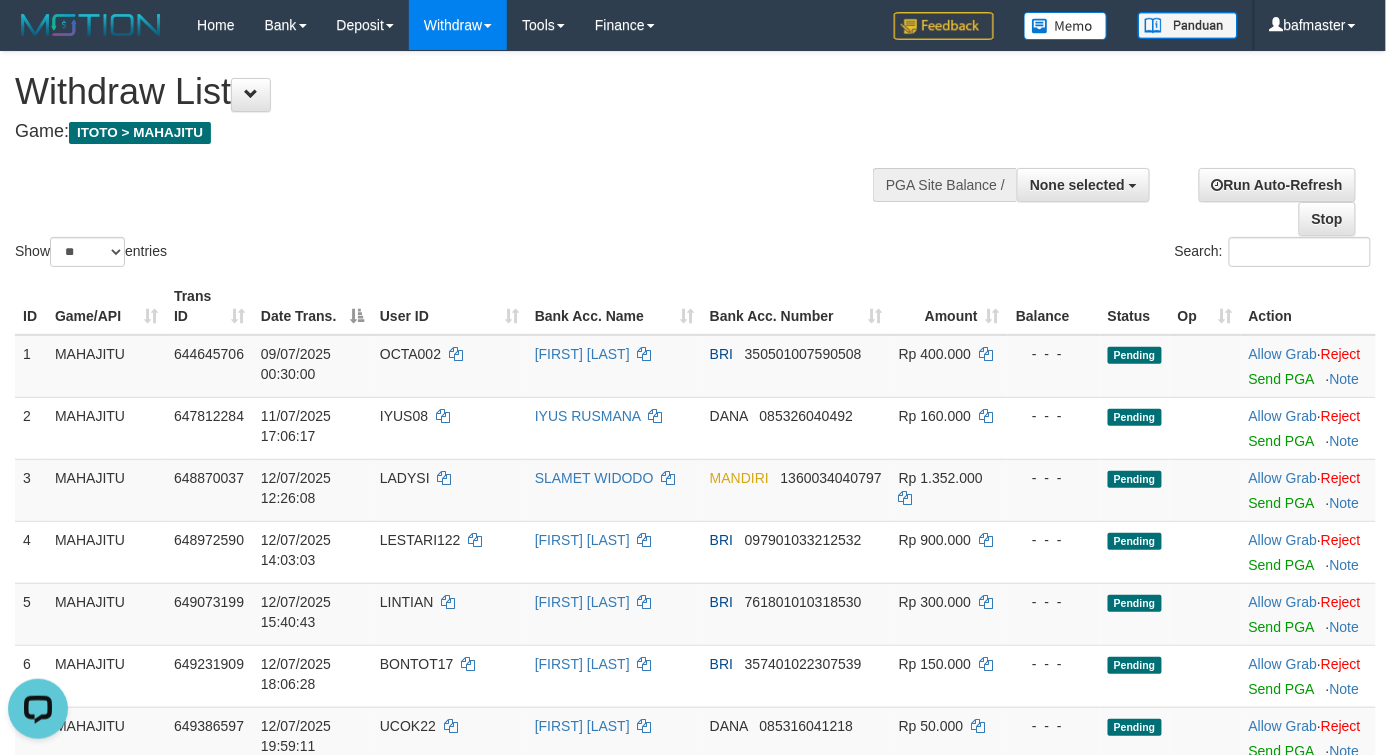 scroll, scrollTop: 0, scrollLeft: 0, axis: both 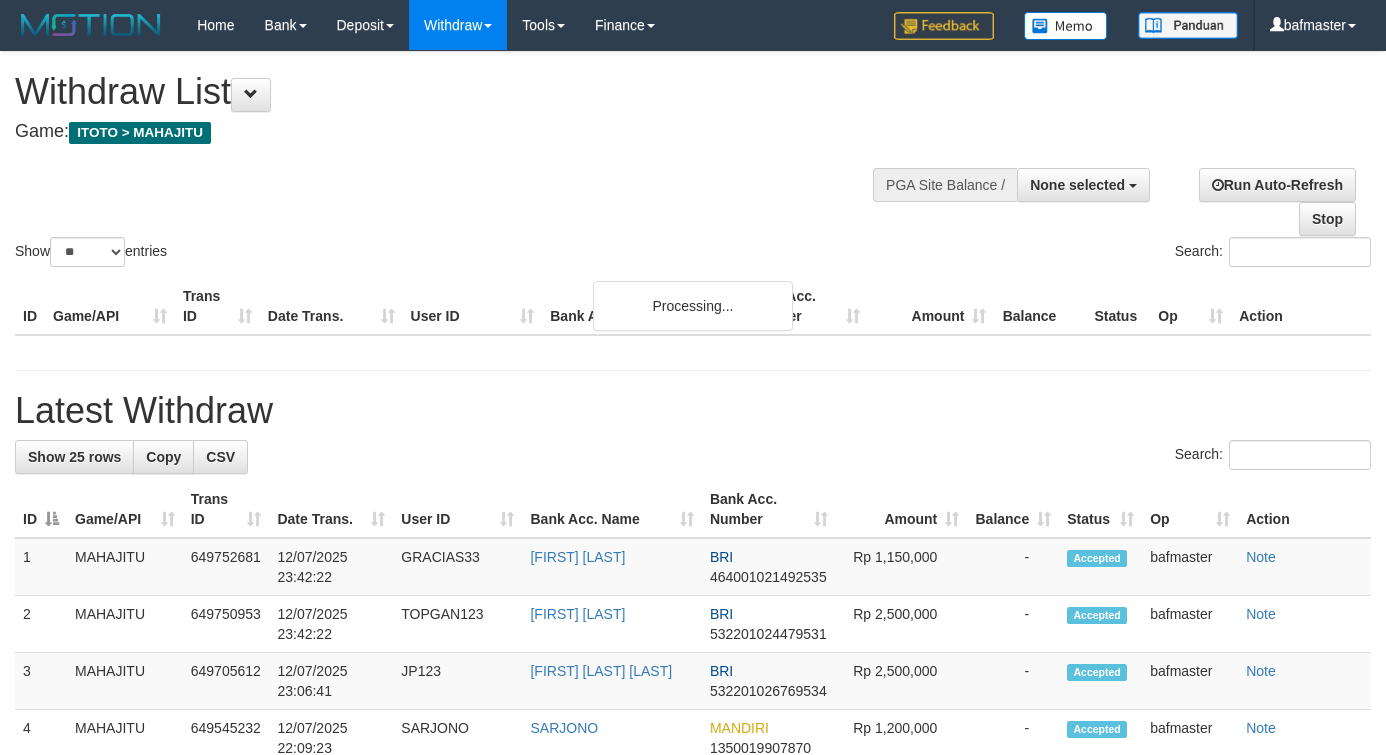 select 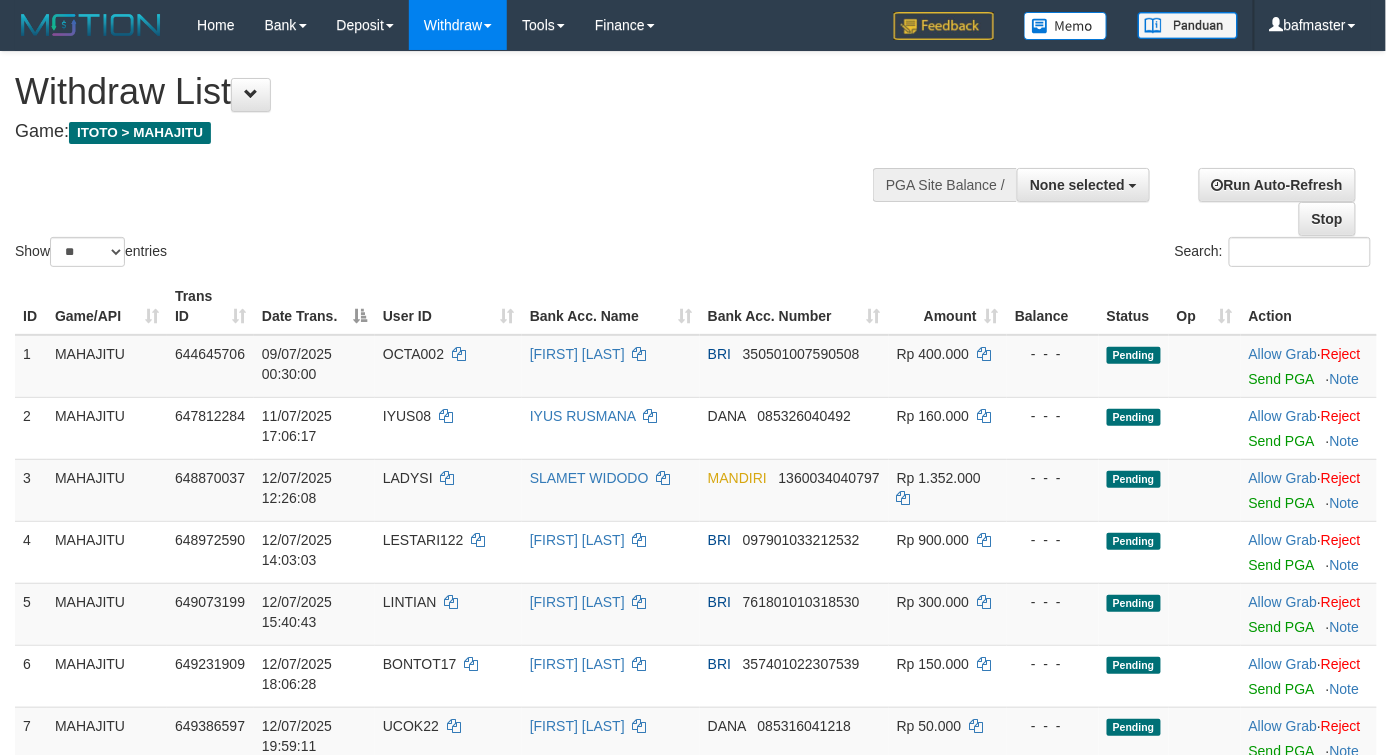 scroll, scrollTop: 893, scrollLeft: 0, axis: vertical 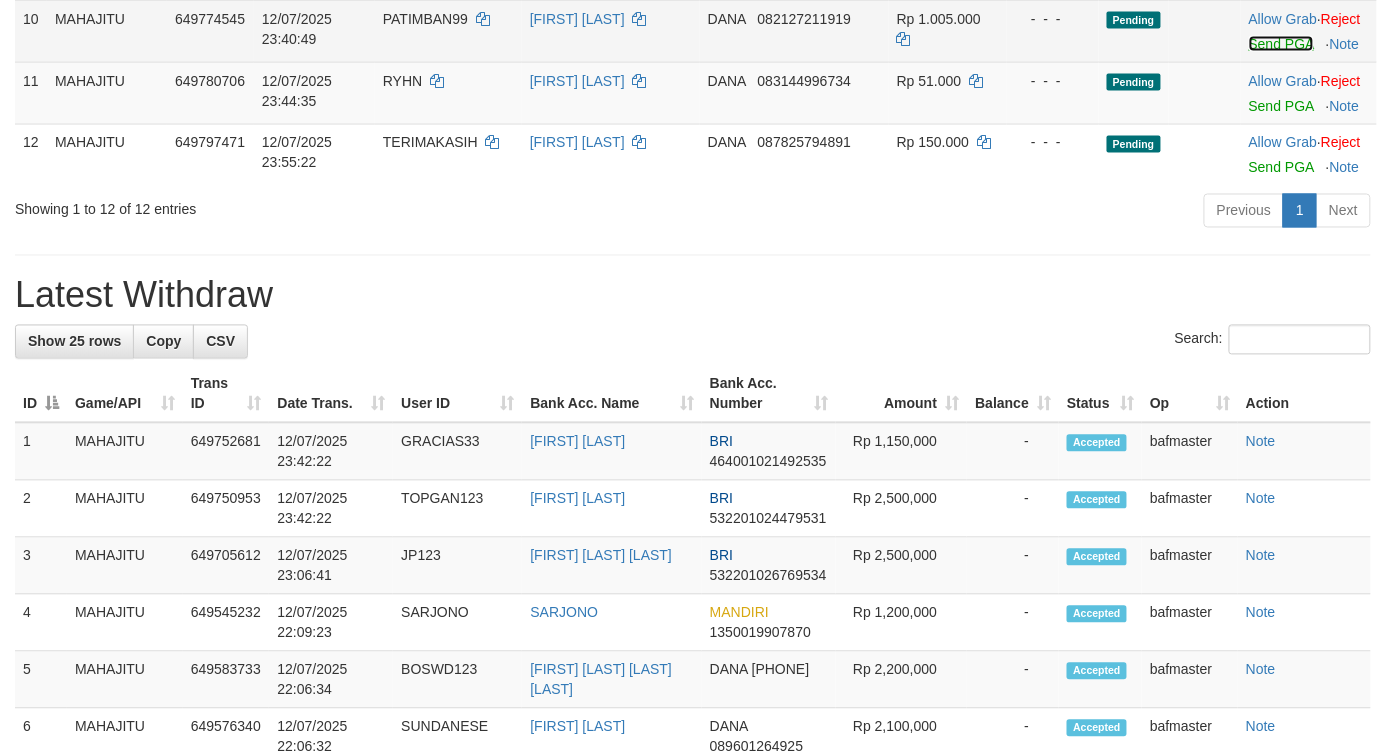 click on "Send PGA" at bounding box center [1281, 44] 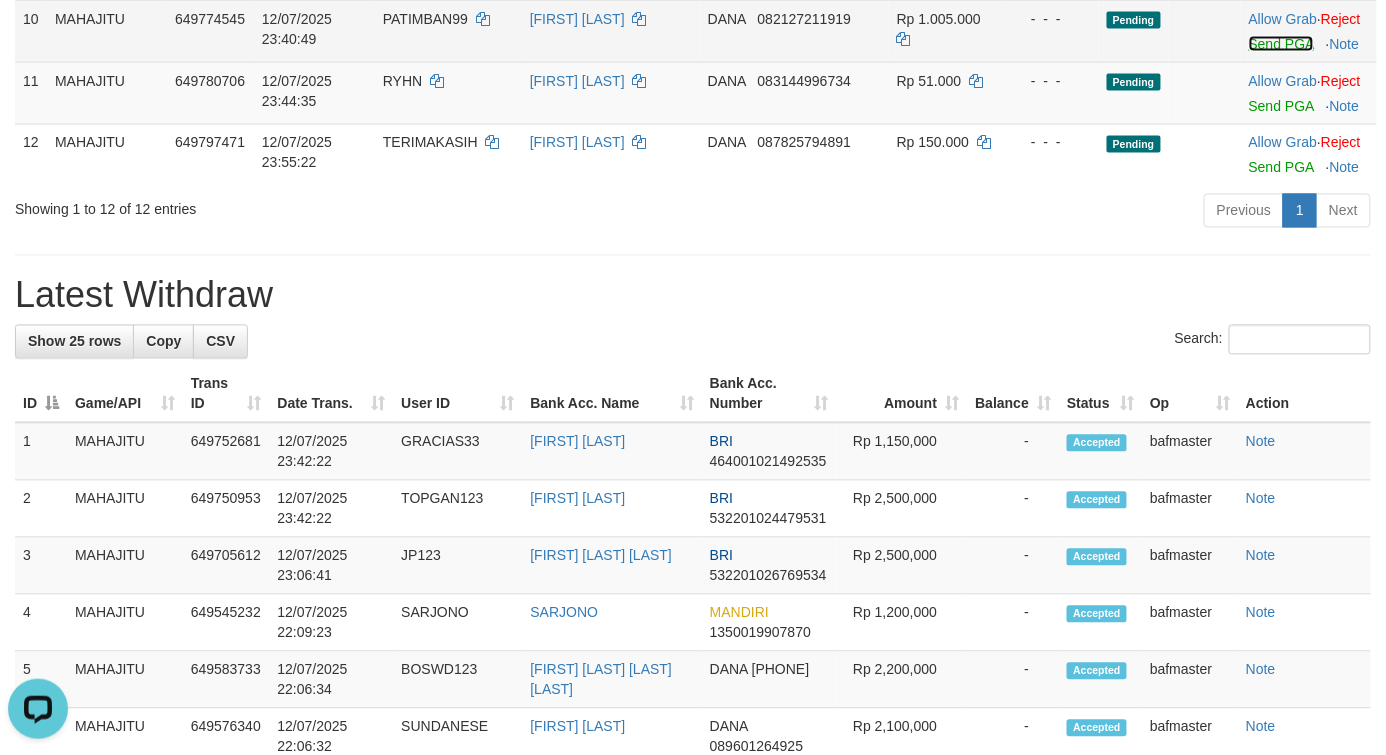scroll, scrollTop: 0, scrollLeft: 0, axis: both 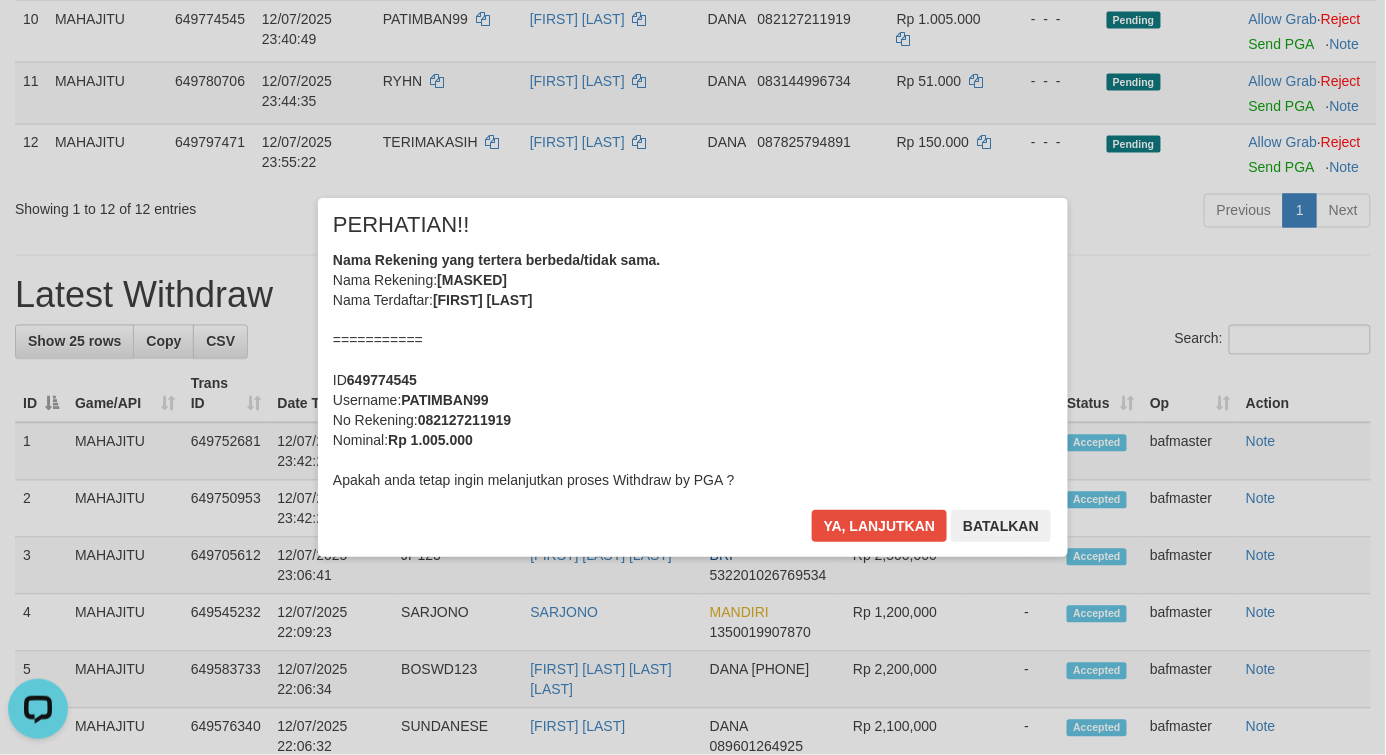 click on "Nama Rekening yang tertera berbeda/tidak sama. Nama Rekening:  DNXX ACXXXX SHXXXX Nama Terdaftar:  ACHMAD SHOLEH =========== ID  649774545 Username:  PATIMBAN99 No Rekening:  082127211919 Nominal:  Rp 1.005.000 Apakah anda tetap ingin melanjutkan proses Withdraw by PGA ?" at bounding box center (693, 370) 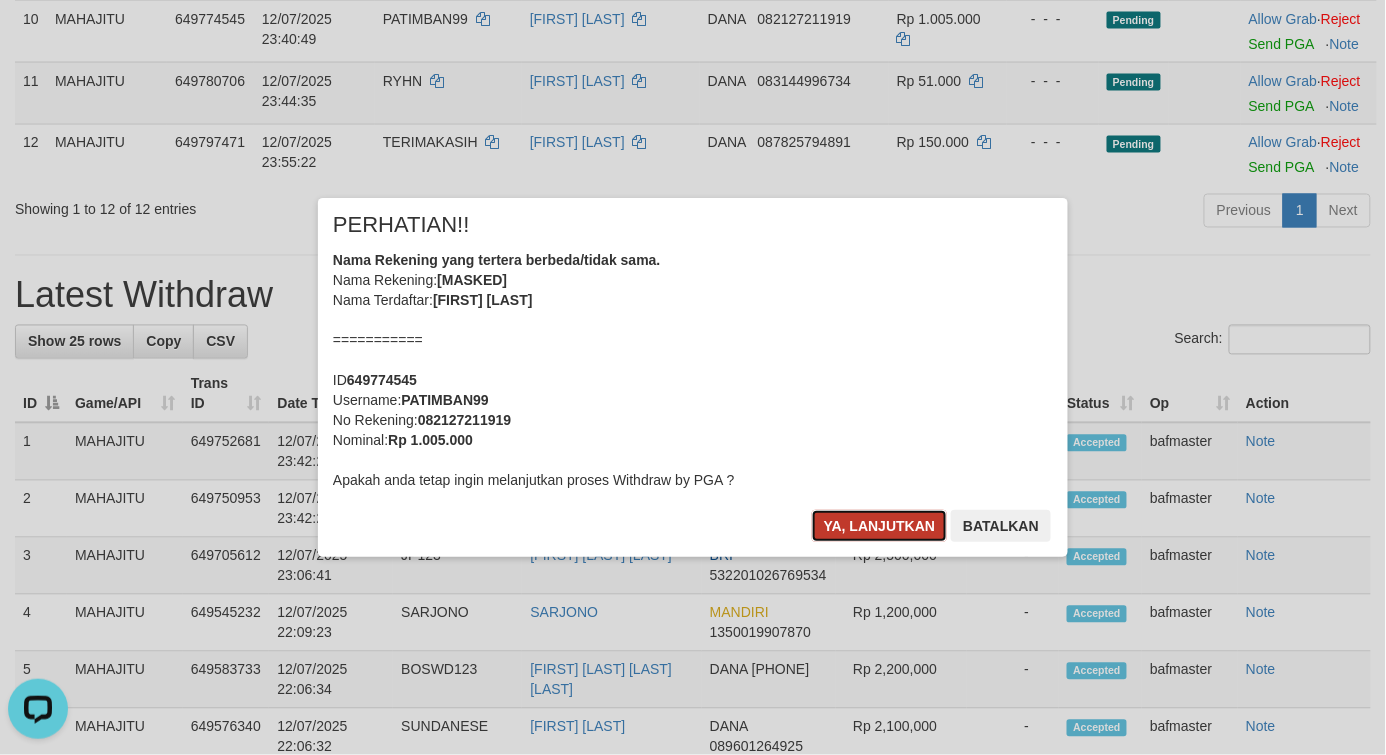 click on "Ya, lanjutkan" at bounding box center [880, 526] 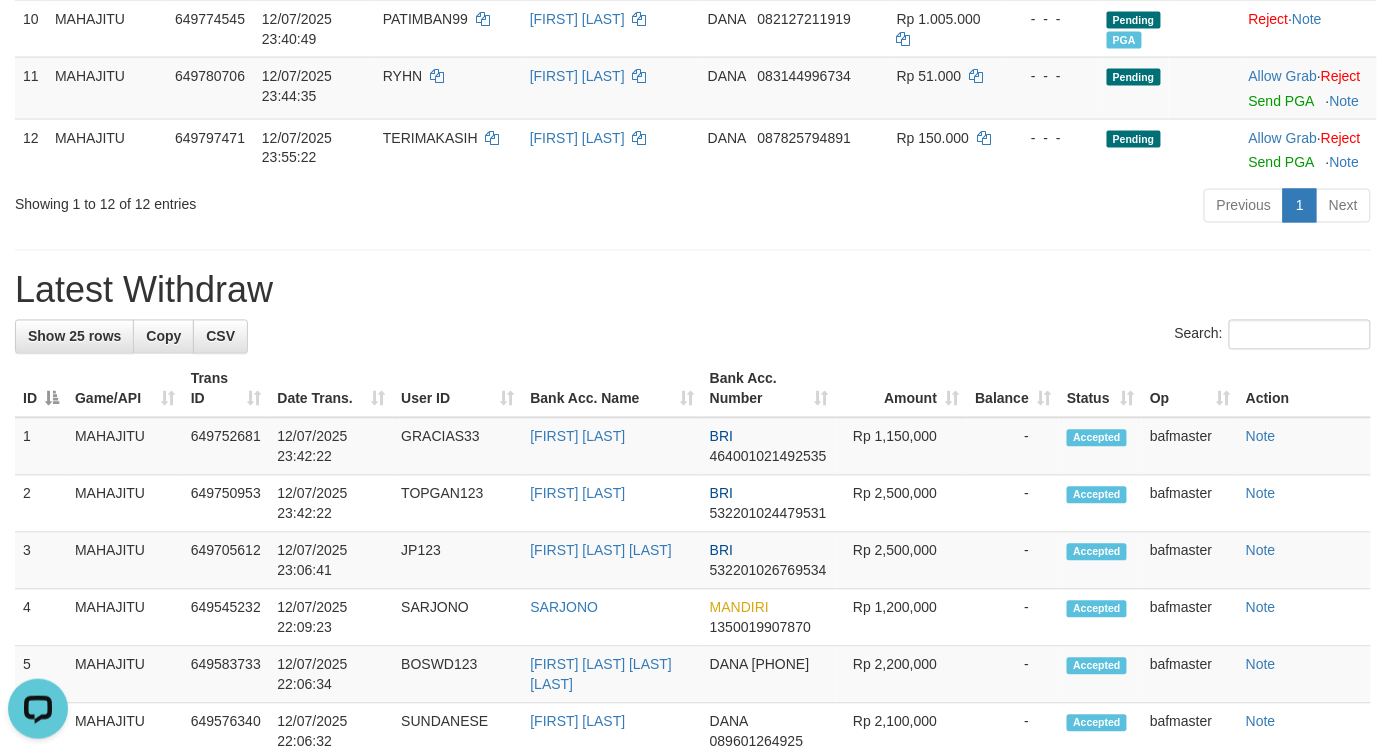 click on "Showing 1 to 12 of 12 entries" at bounding box center [289, 201] 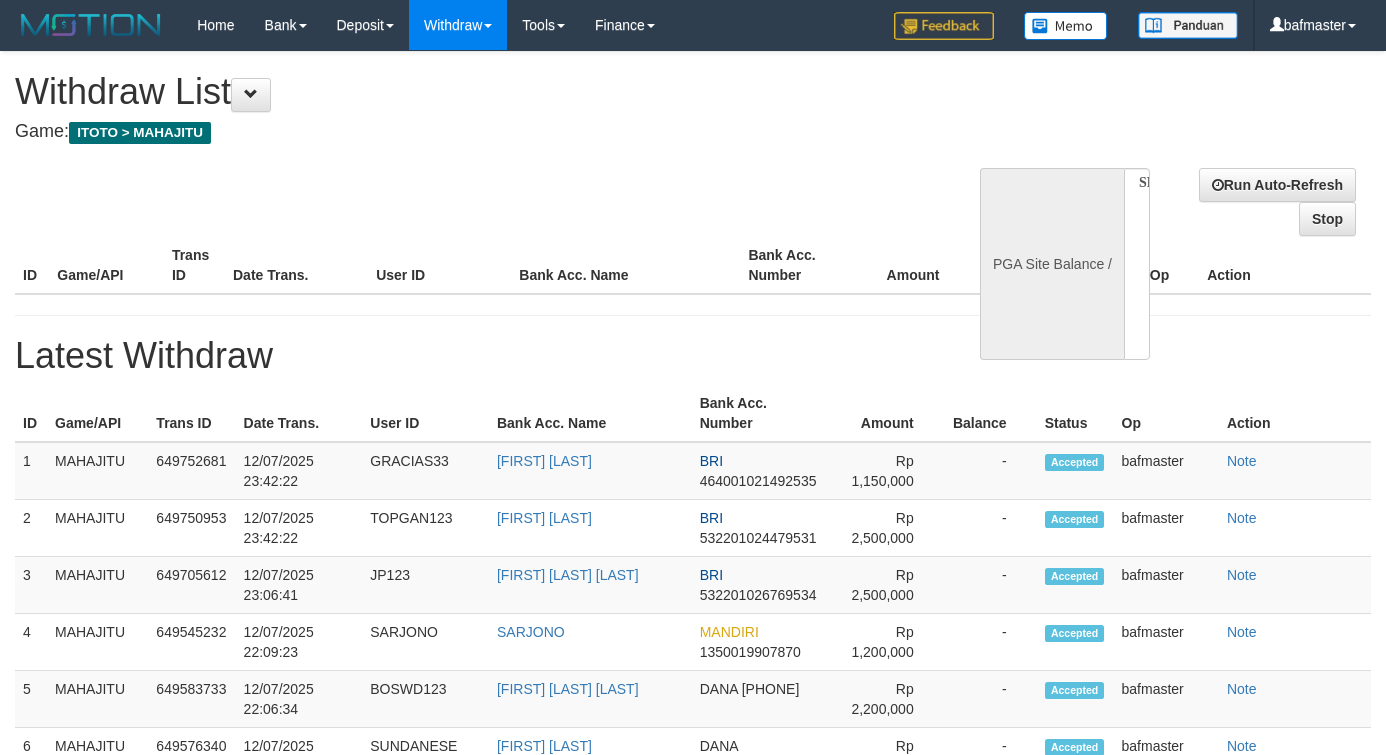 select 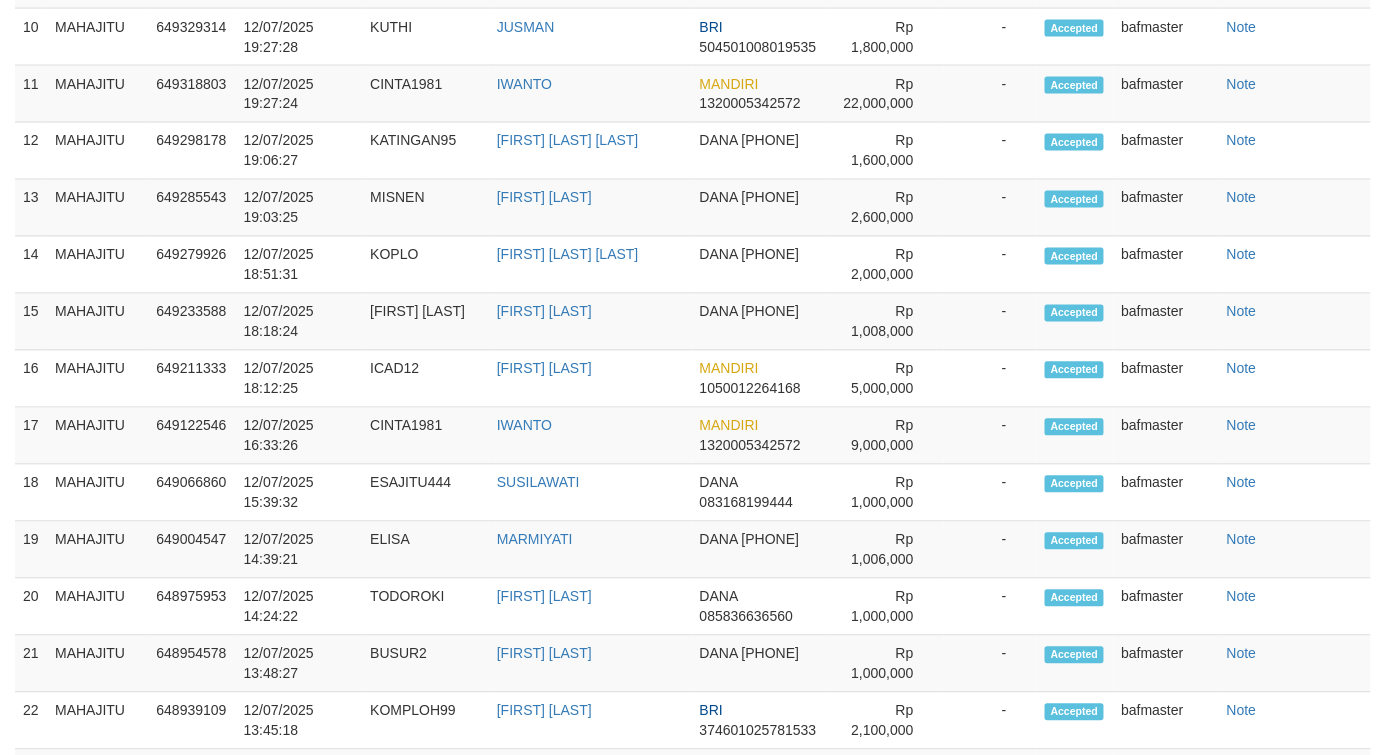 select on "**" 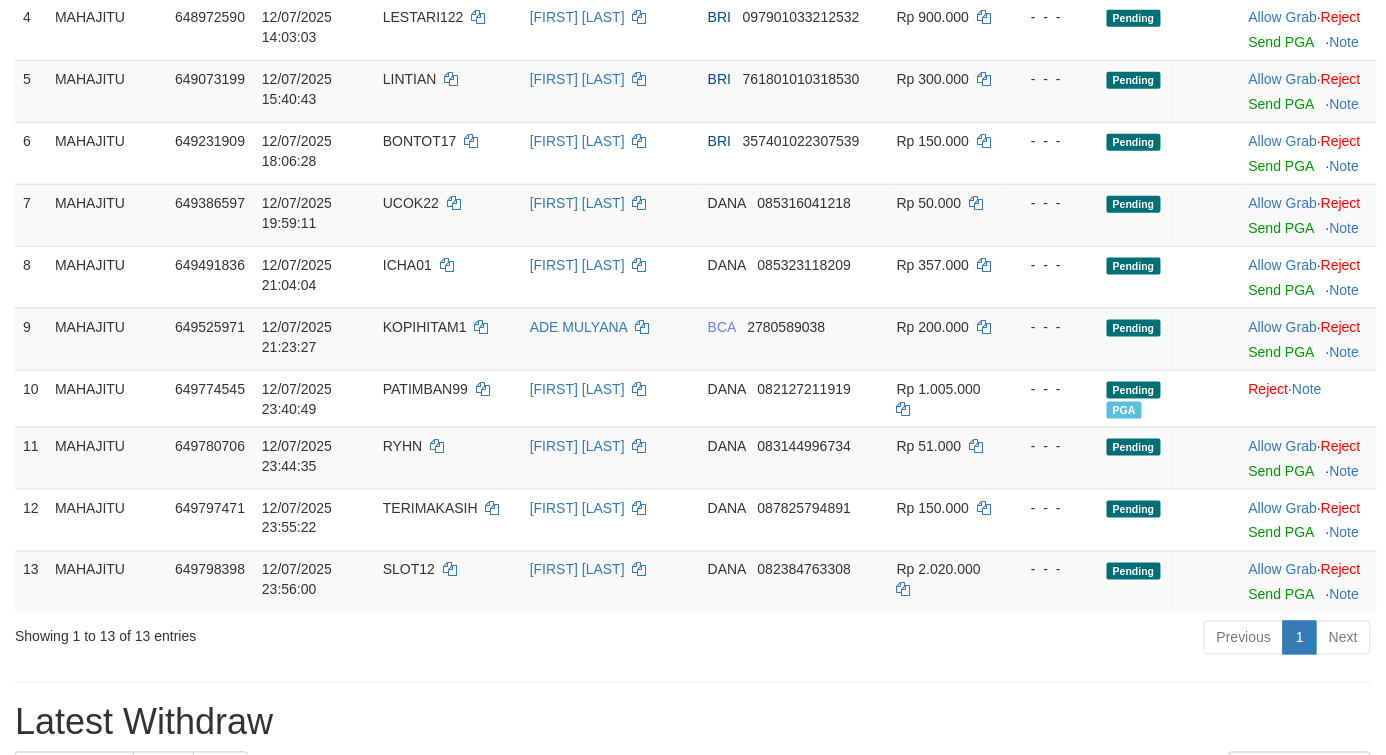 scroll, scrollTop: 893, scrollLeft: 0, axis: vertical 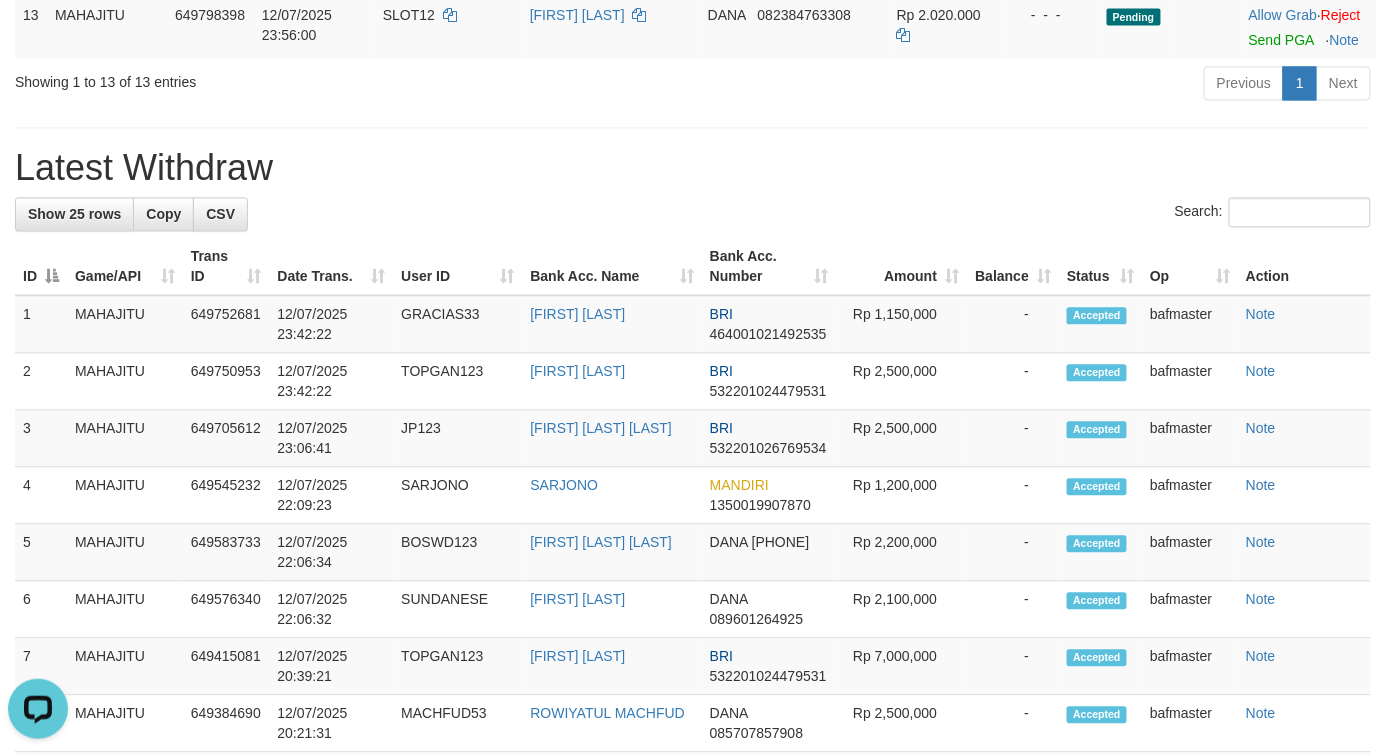 click on "Showing 1 to 13 of 13 entries Previous 1 Next" at bounding box center [693, 85] 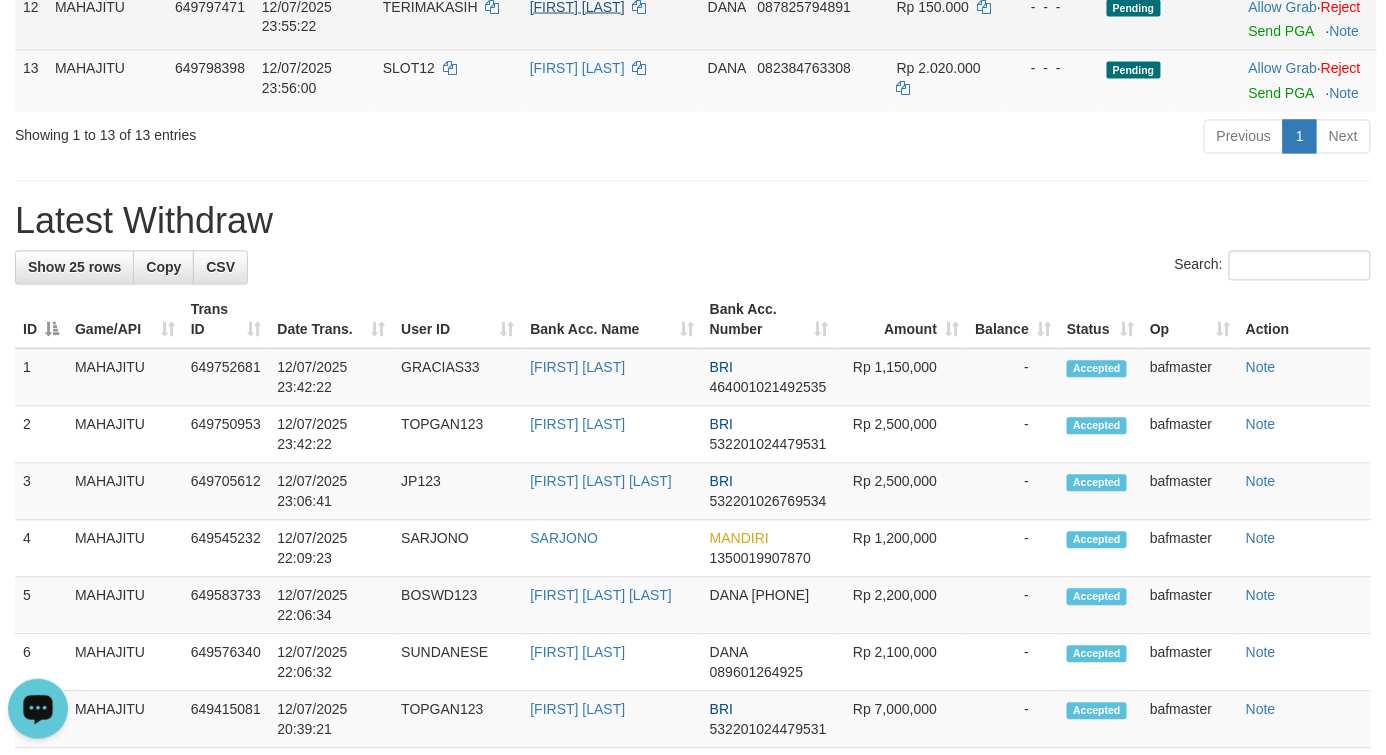 scroll, scrollTop: 1078, scrollLeft: 0, axis: vertical 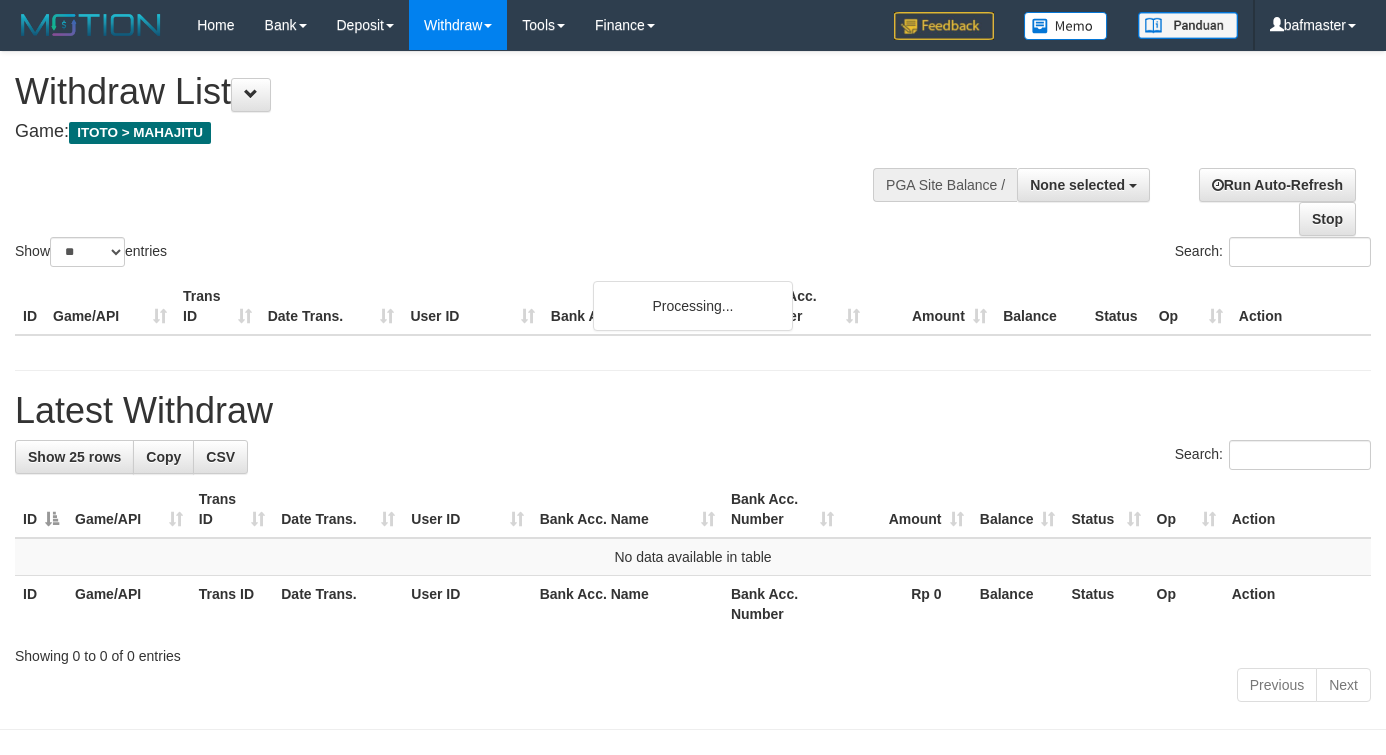 select 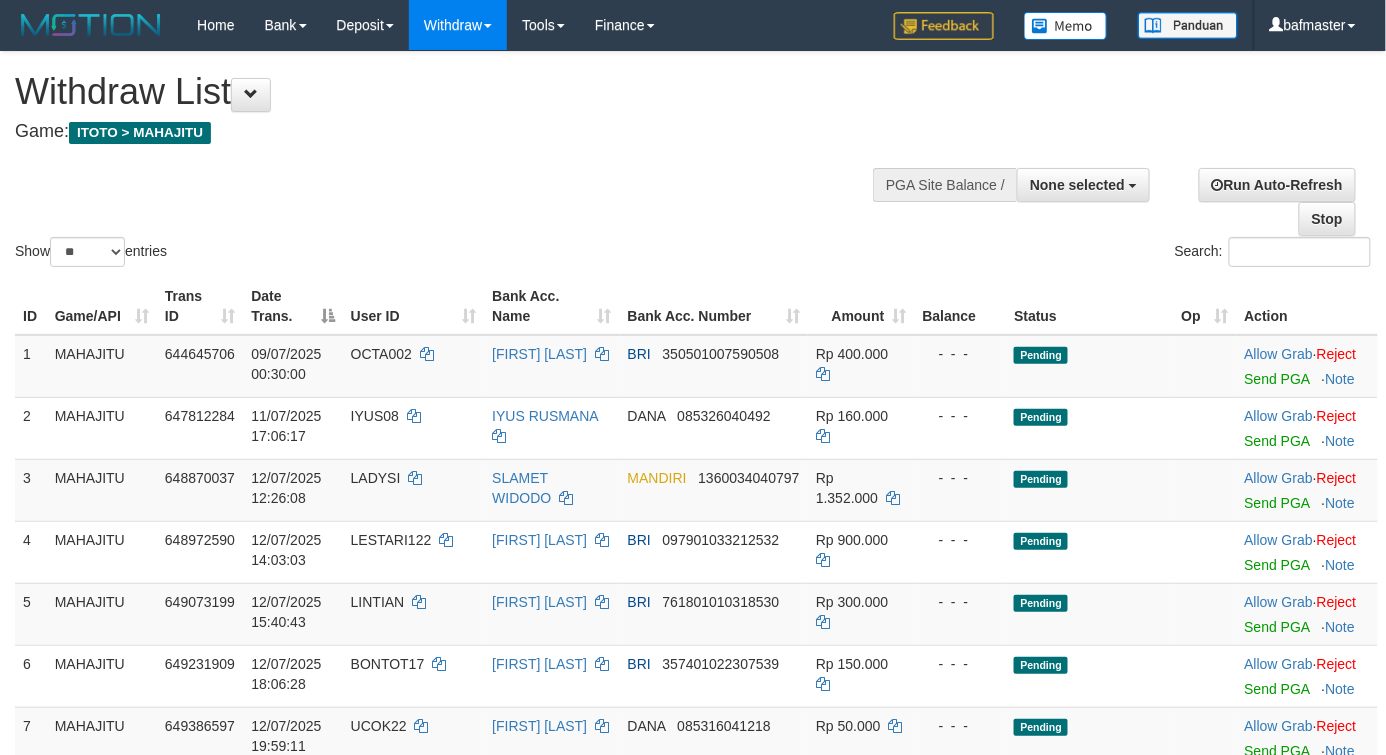 scroll, scrollTop: 798, scrollLeft: 0, axis: vertical 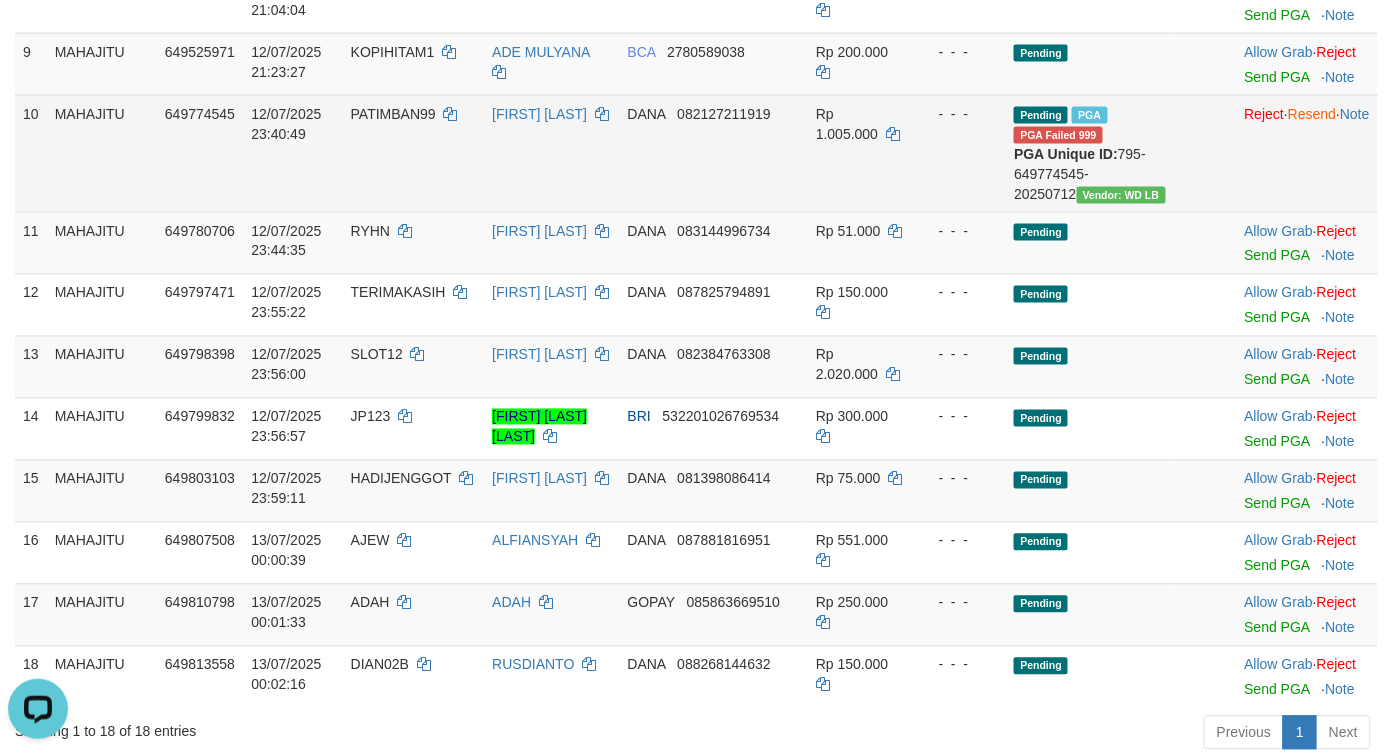 click on "12/07/2025 23:40:49" at bounding box center (292, 153) 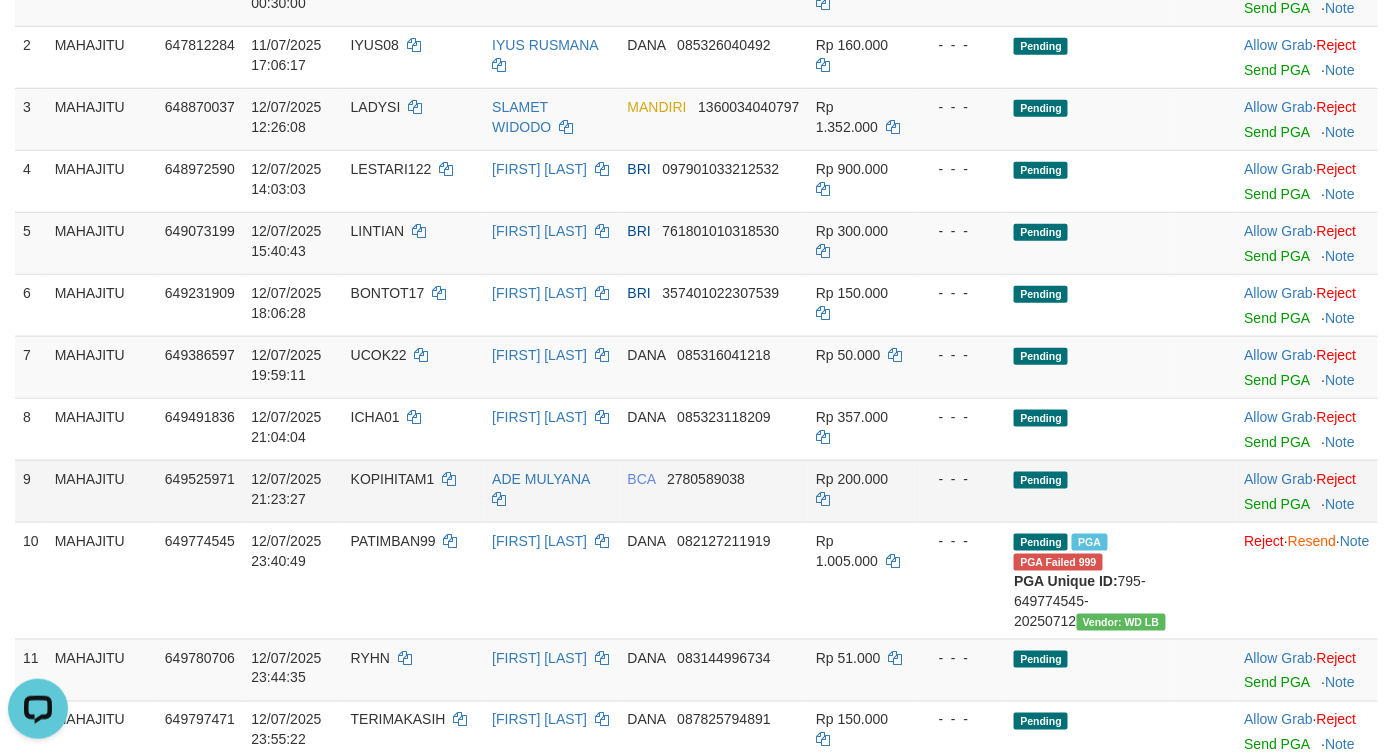 scroll, scrollTop: 0, scrollLeft: 0, axis: both 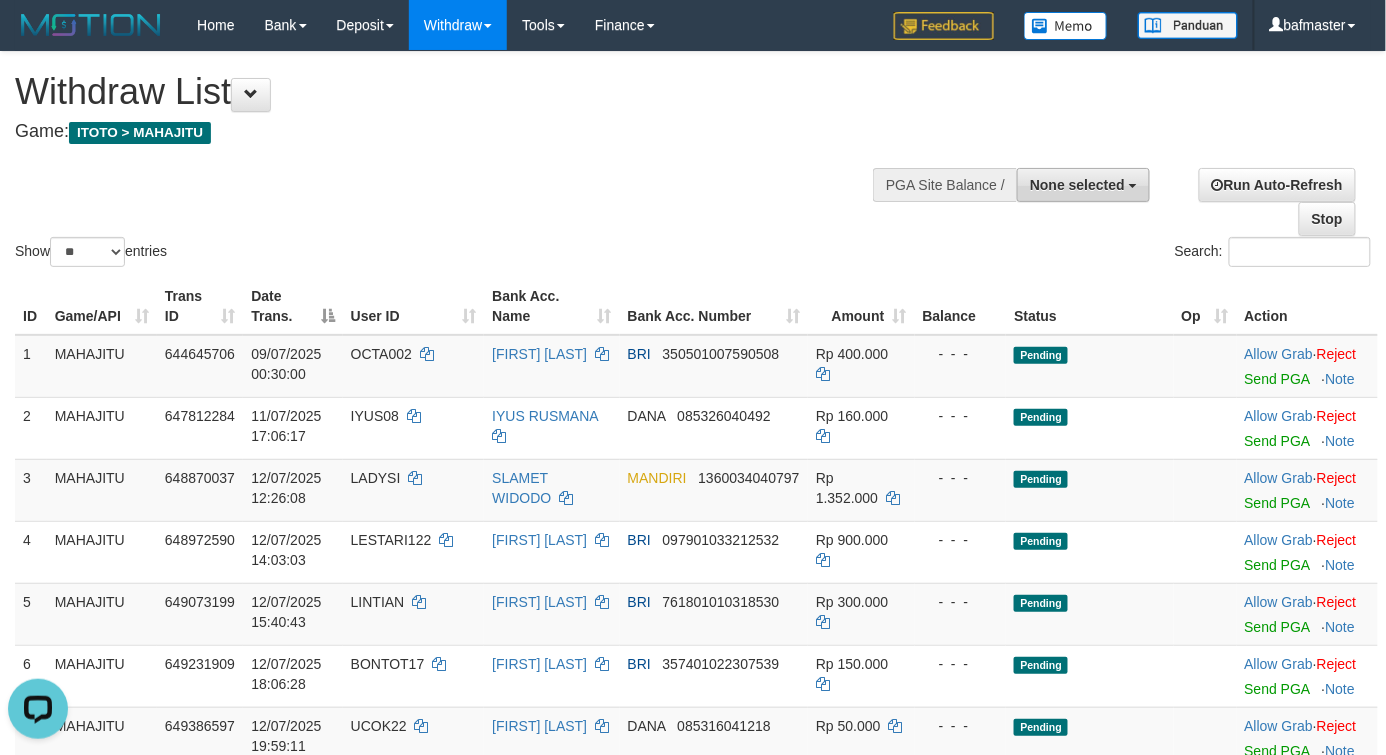 click on "None selected" at bounding box center (1083, 185) 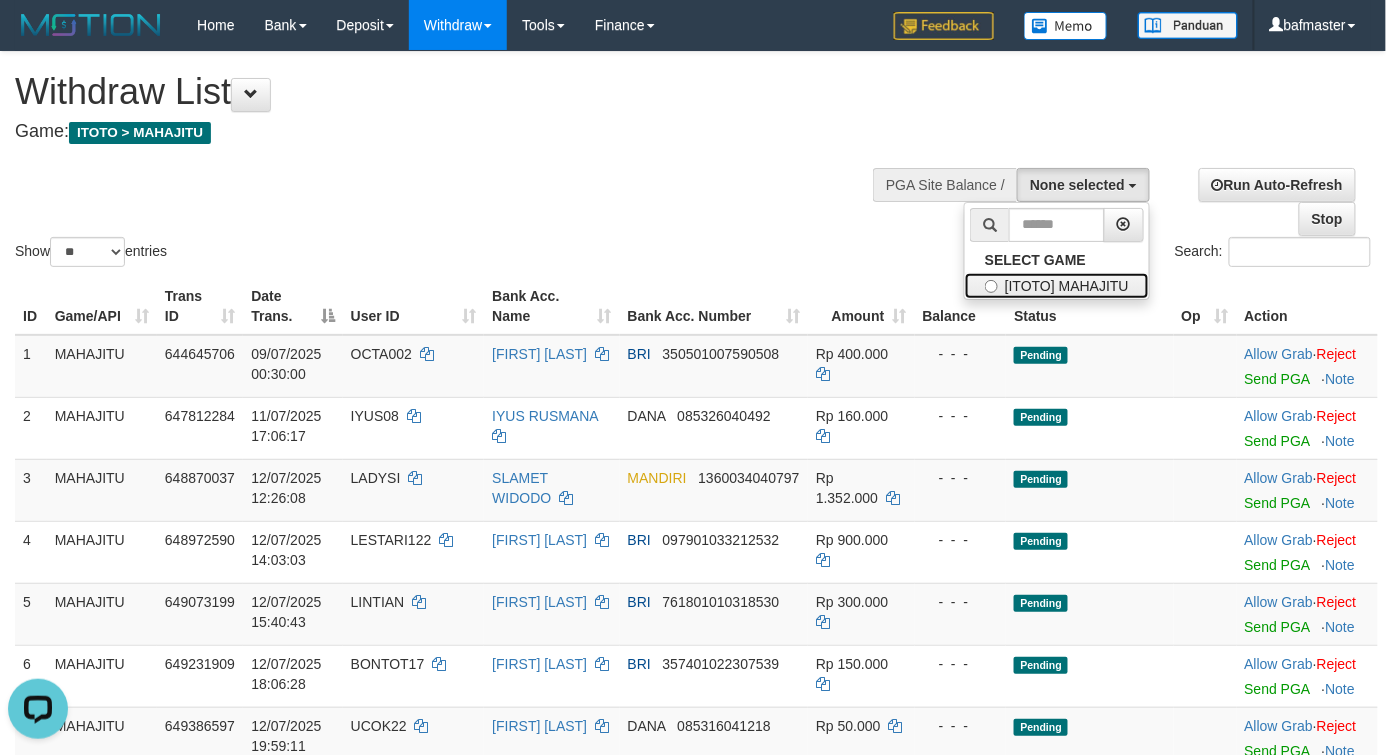 click on "[ITOTO] MAHAJITU" at bounding box center (1057, 286) 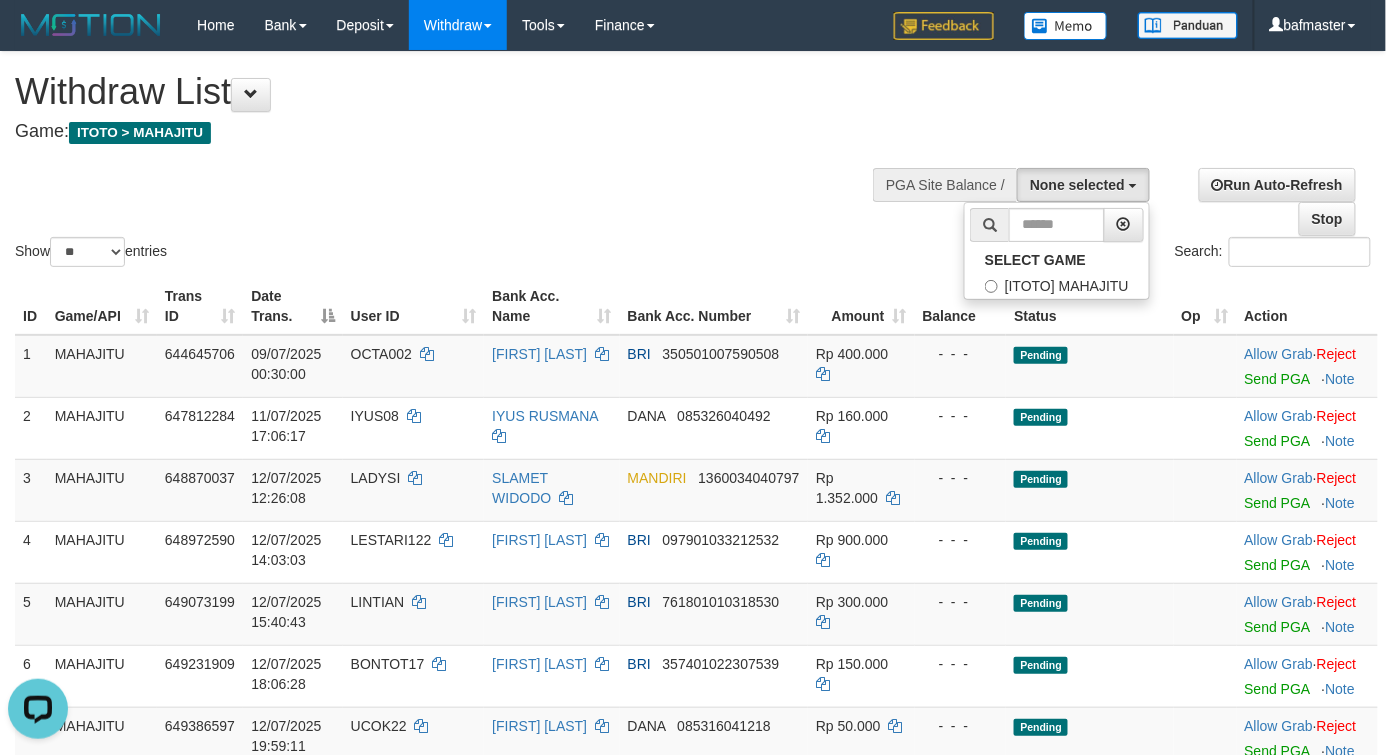select on "***" 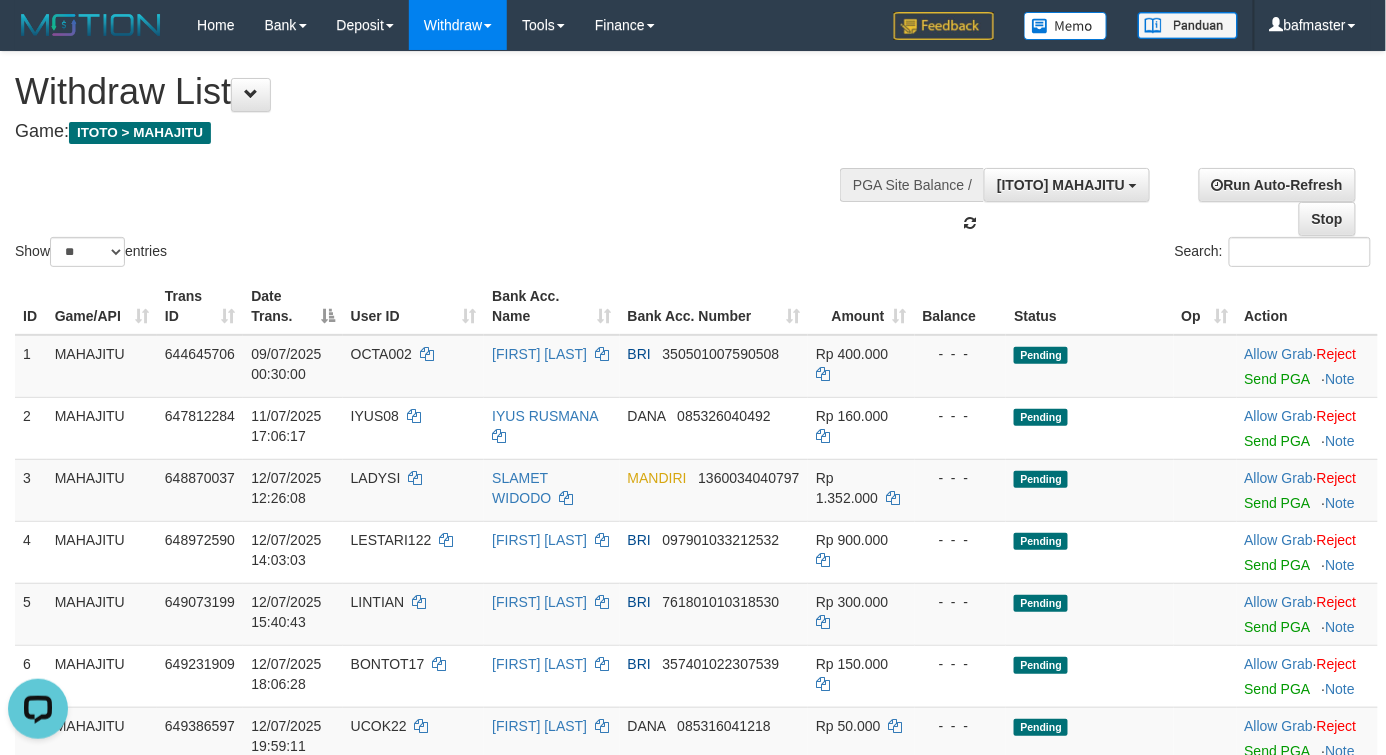 scroll, scrollTop: 17, scrollLeft: 0, axis: vertical 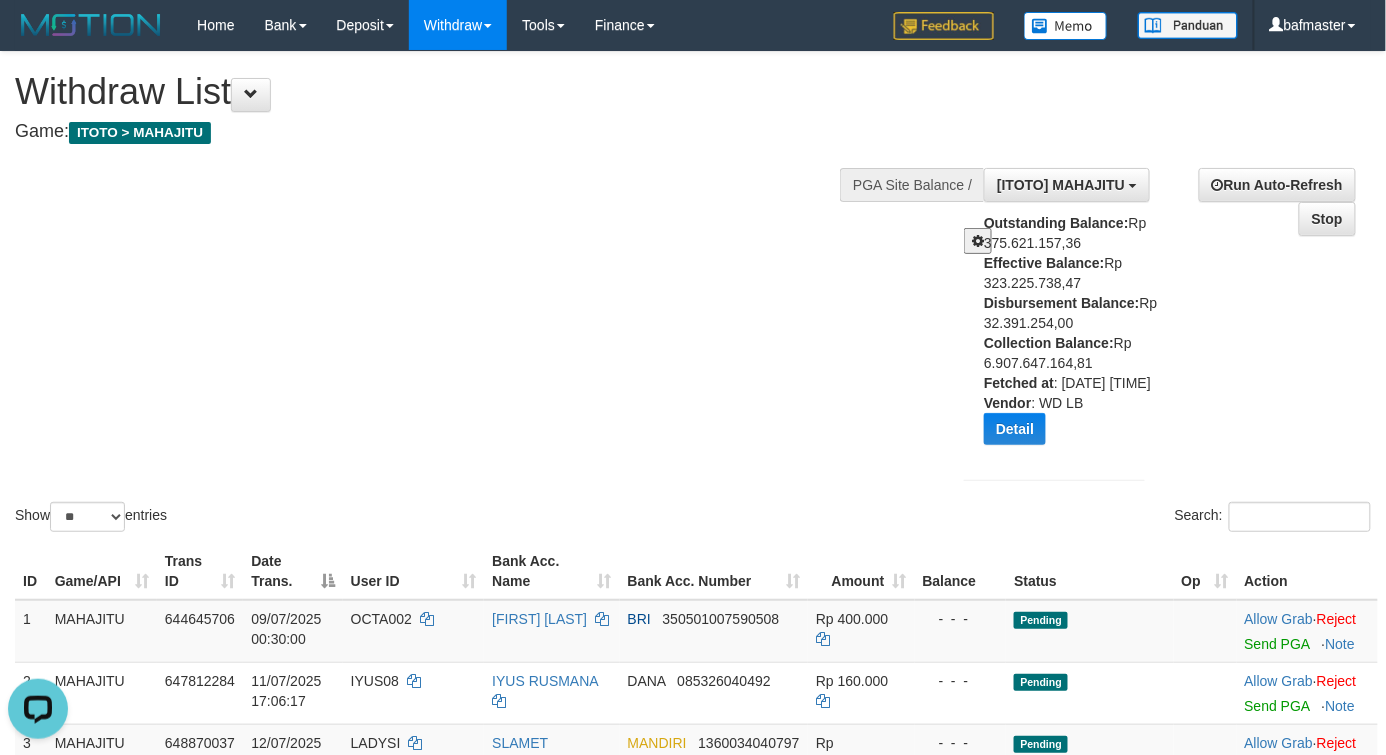 click on "Show  ** ** ** ***  entries Search:" at bounding box center (693, 294) 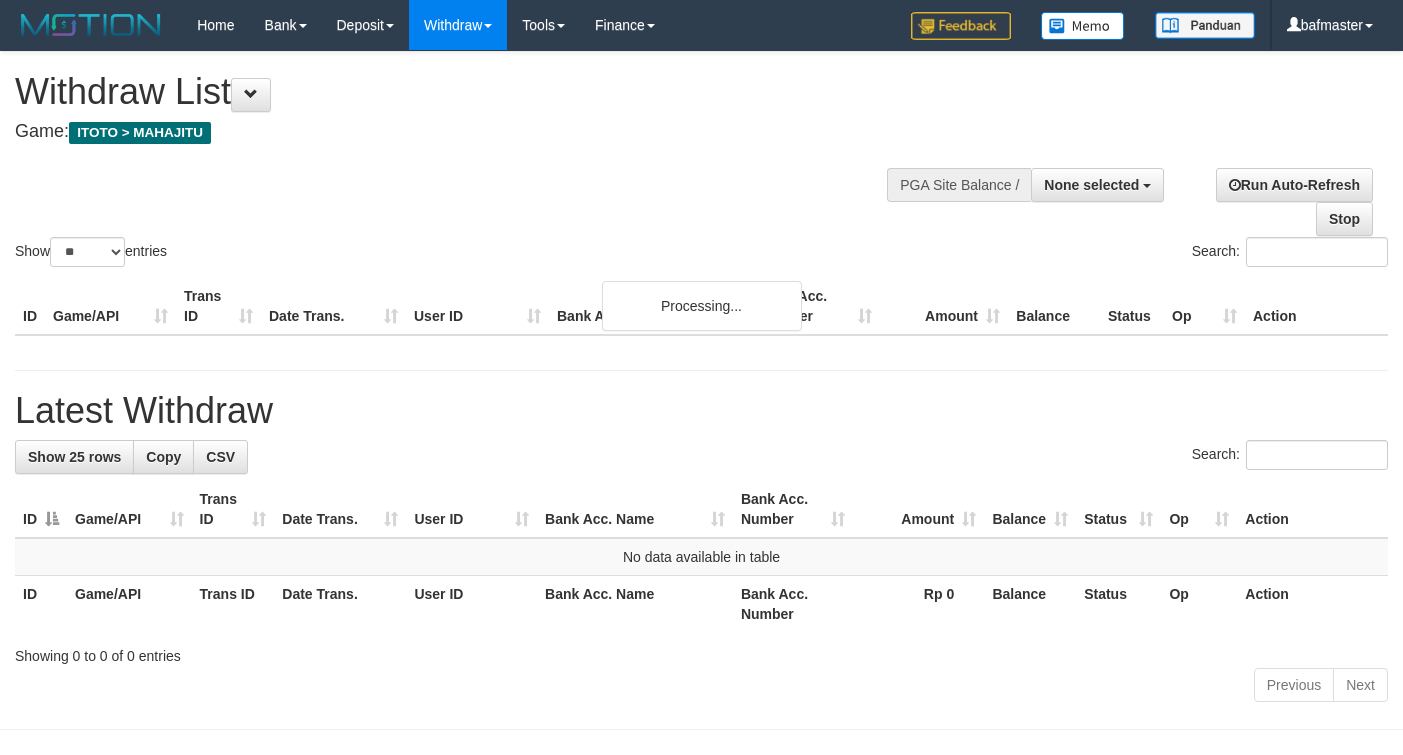 select 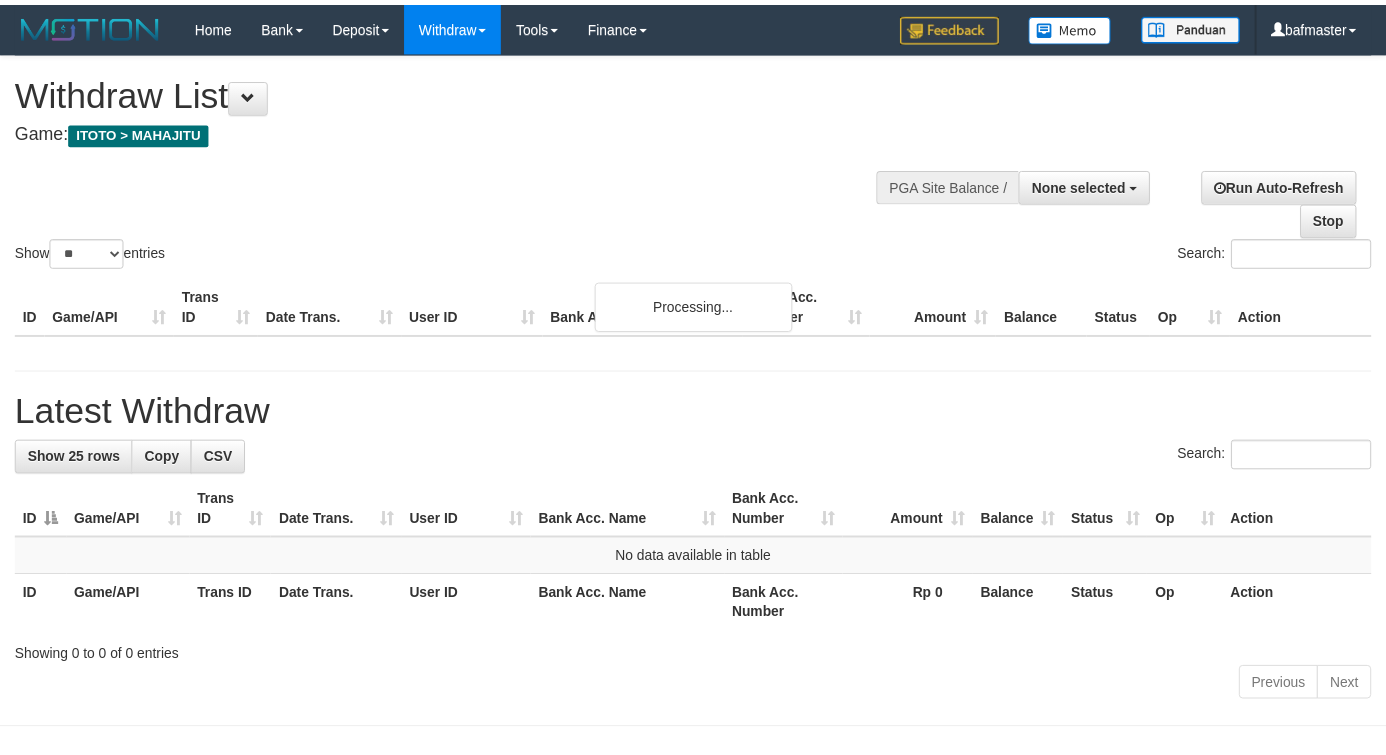 scroll, scrollTop: 0, scrollLeft: 0, axis: both 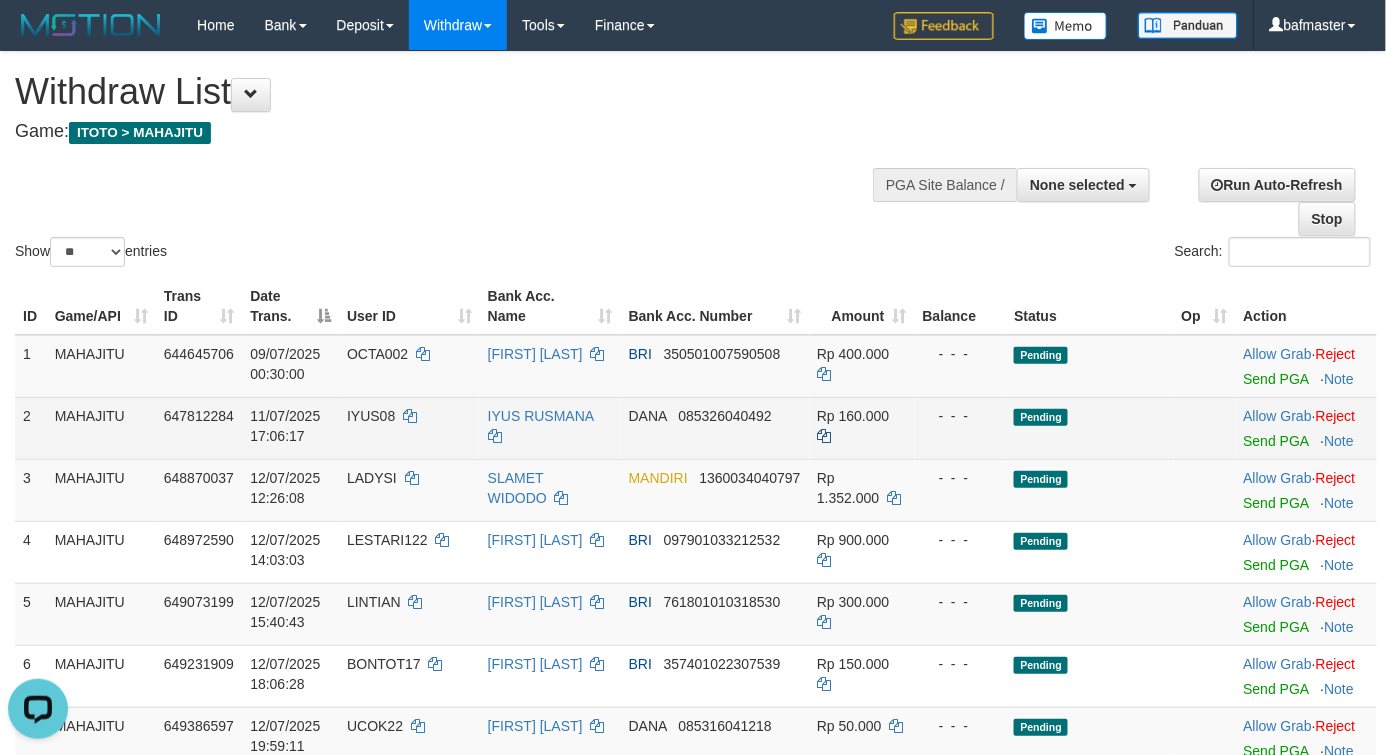 drag, startPoint x: 455, startPoint y: 266, endPoint x: 846, endPoint y: 433, distance: 425.17056 